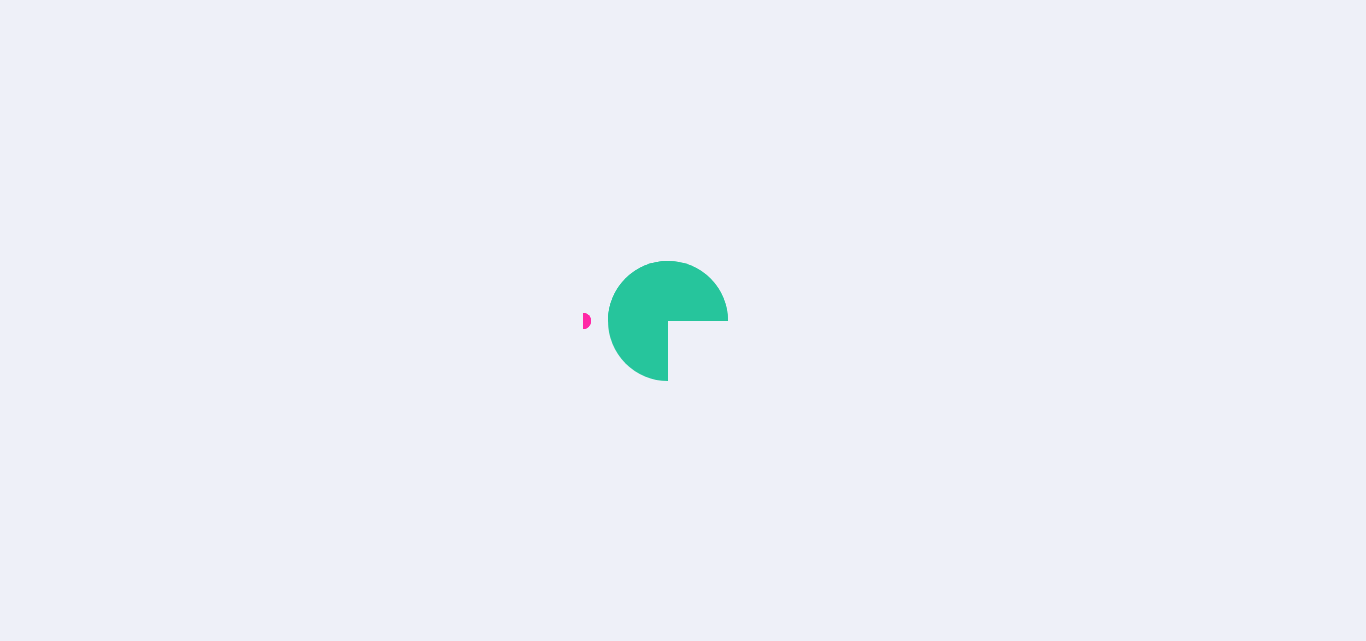 scroll, scrollTop: 0, scrollLeft: 0, axis: both 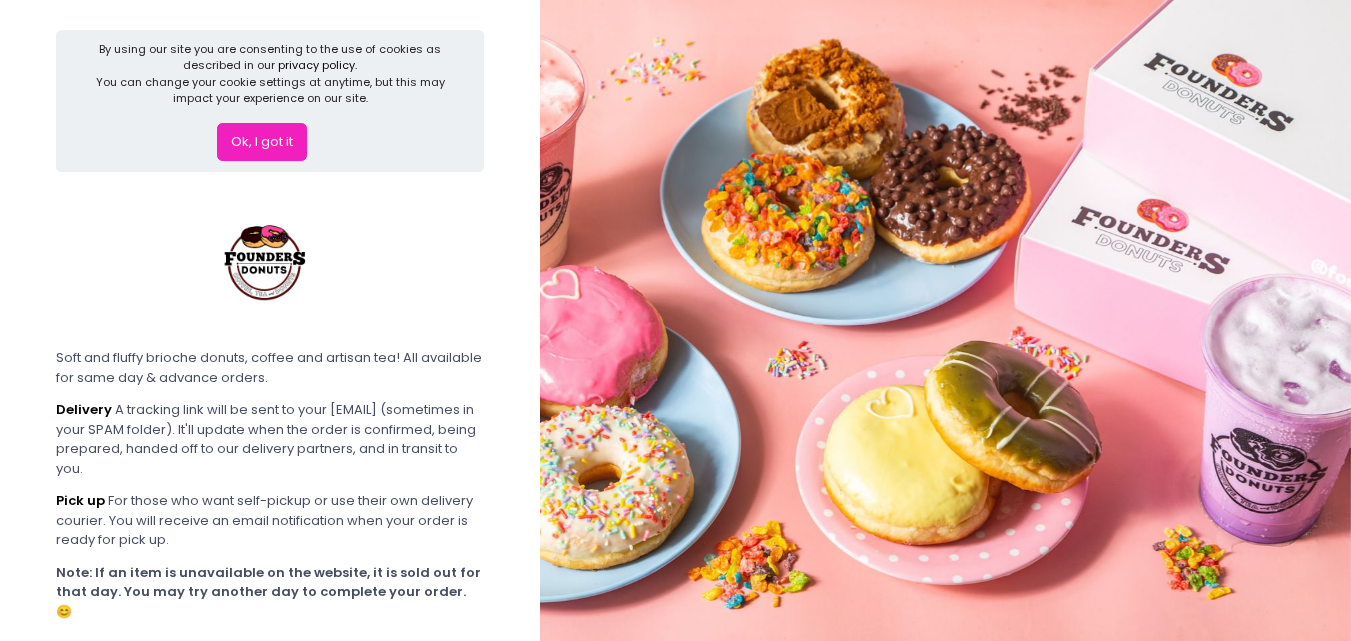 click on "Ok, I got it" at bounding box center (262, 142) 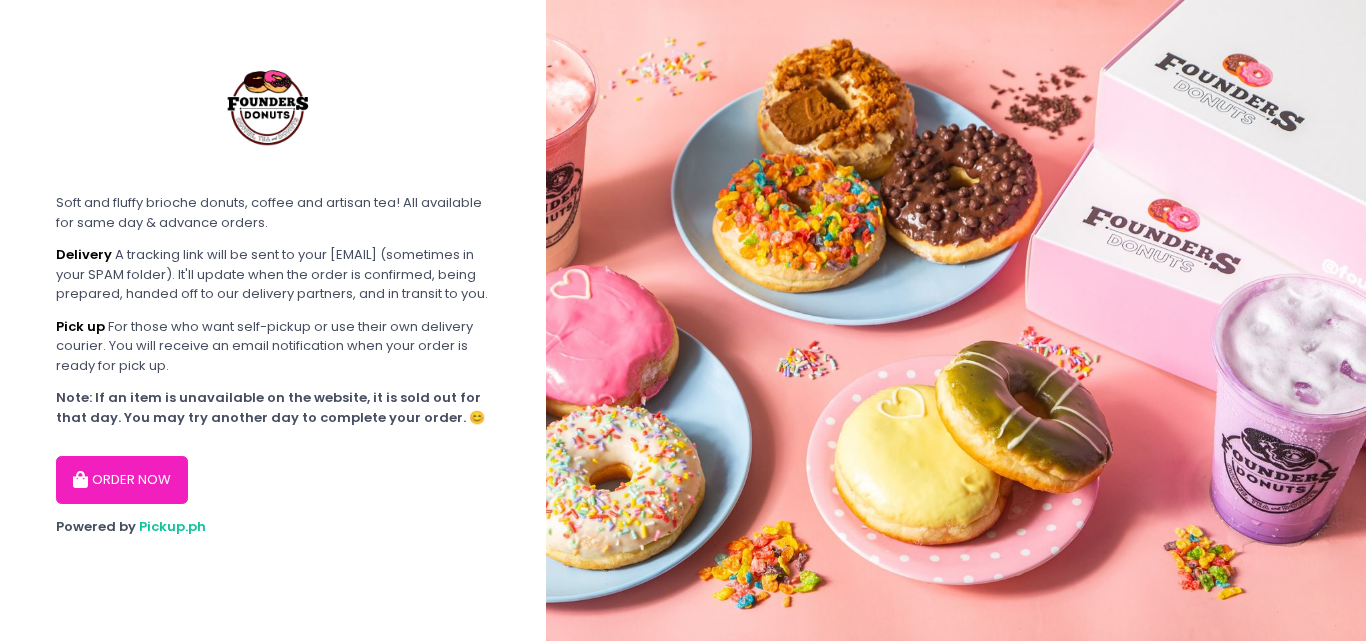 click on "ORDER NOW" at bounding box center [122, 480] 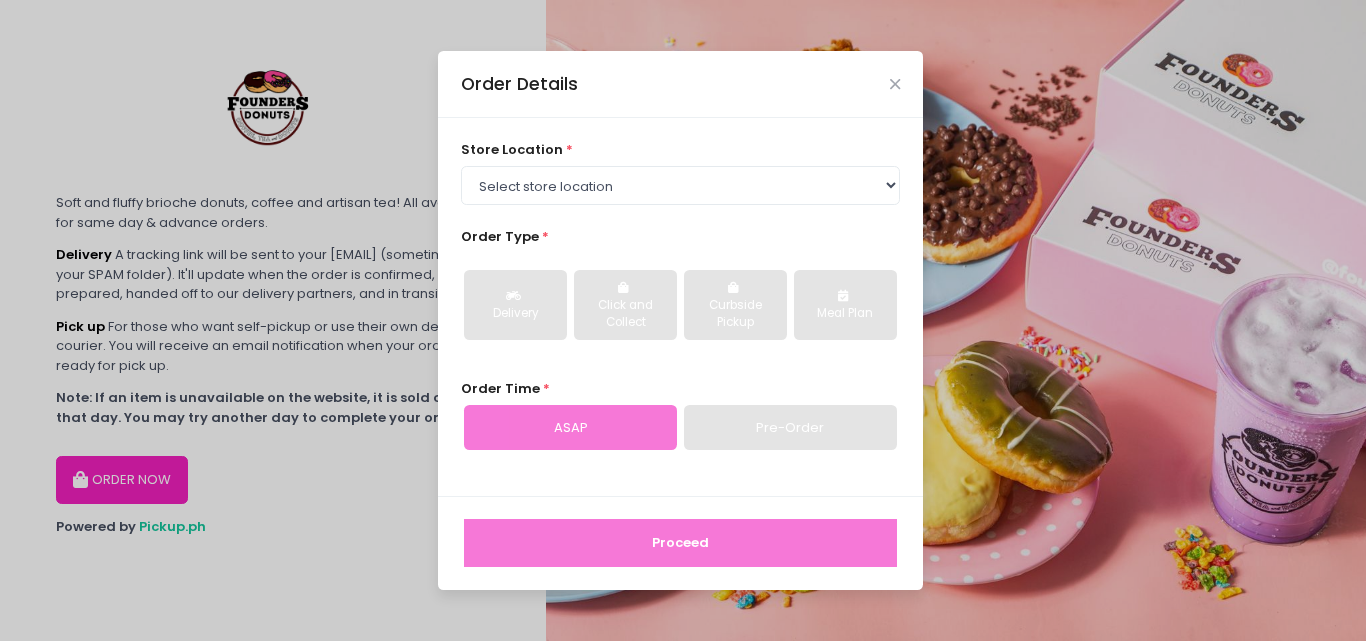 click on "store location   * Select store location Founders Donuts - Zobel Roxas [CITY]   Founders Donuts - SM Sucat  Founders Donuts - Bacoor, [PROVINCE]  Founders Donuts - SM Bicutan  Founders Donuts - Annapolis, [DISTRICT]  Founders Donuts - SM Mall of Asia" at bounding box center [681, 172] 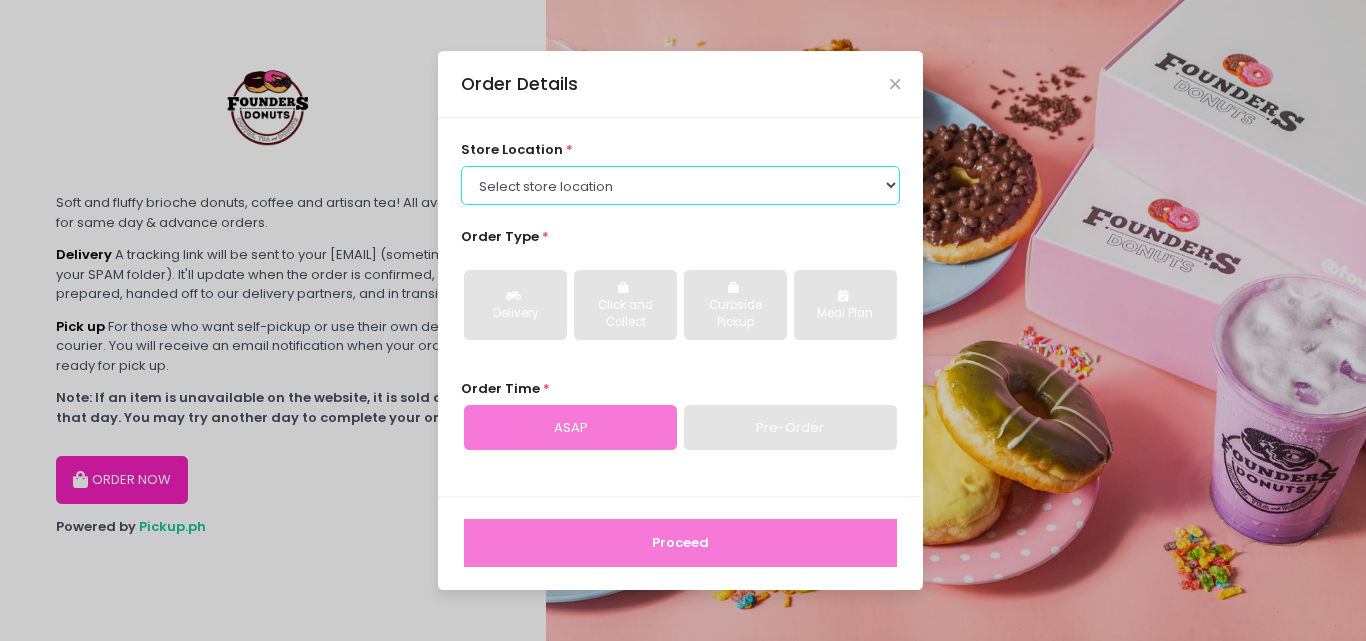 click on "Select store location Founders Donuts - Zobel Roxas [CITY]   Founders Donuts - SM Sucat  Founders Donuts - Bacoor, [PROVINCE]  Founders Donuts - SM Bicutan  Founders Donuts - Annapolis, [DISTRICT]  Founders Donuts - SM Mall of Asia  Order Type   *  Delivery   Click and Collect  Order Time   * ASAP Pre-Order Proceed" at bounding box center [681, 185] 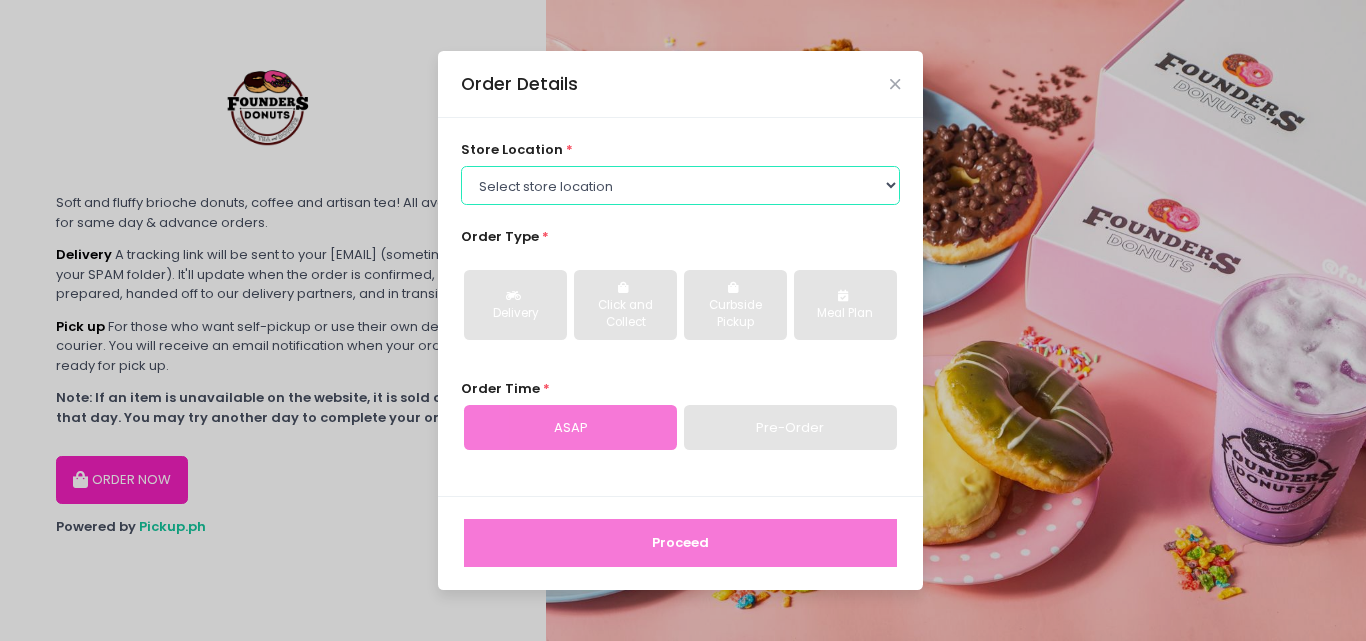 select on "65e656aa55db7c7b23c3a32e" 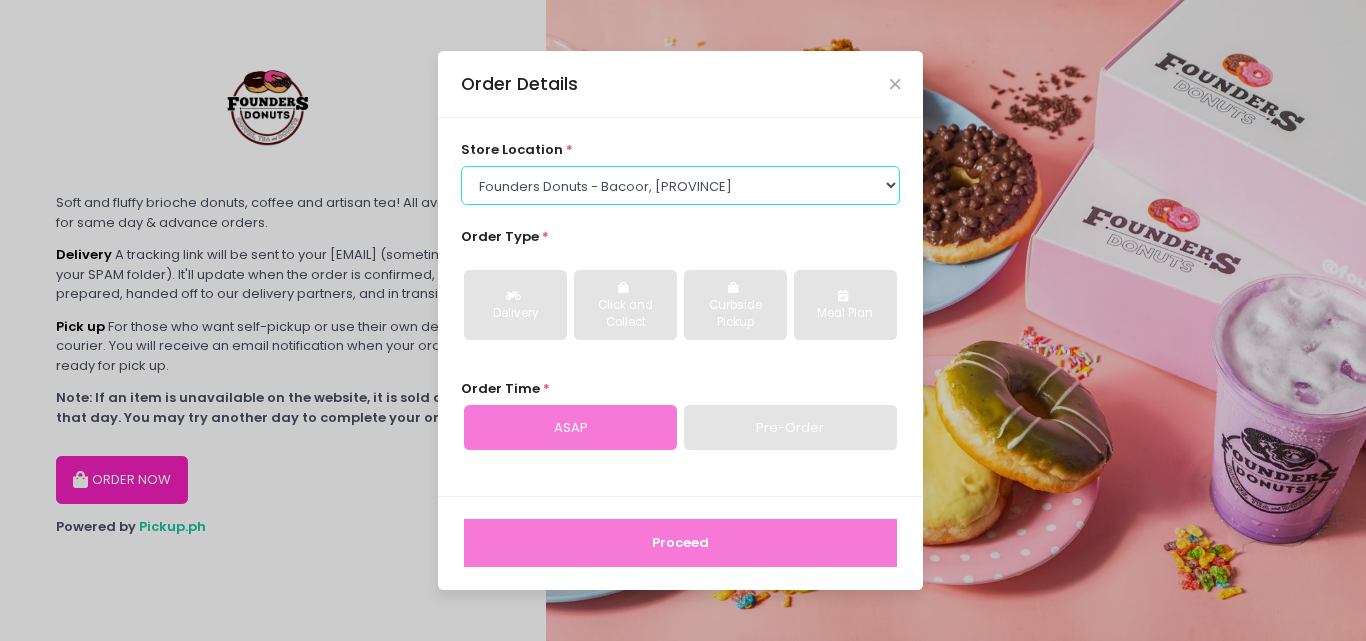 click on "Select store location Founders Donuts - Zobel Roxas [CITY]   Founders Donuts - SM Sucat  Founders Donuts - Bacoor, [PROVINCE]  Founders Donuts - SM Bicutan  Founders Donuts - Annapolis, [DISTRICT]  Founders Donuts - SM Mall of Asia  Order Type   *  Delivery   Click and Collect  Order Time   * ASAP Pre-Order Proceed" at bounding box center [681, 185] 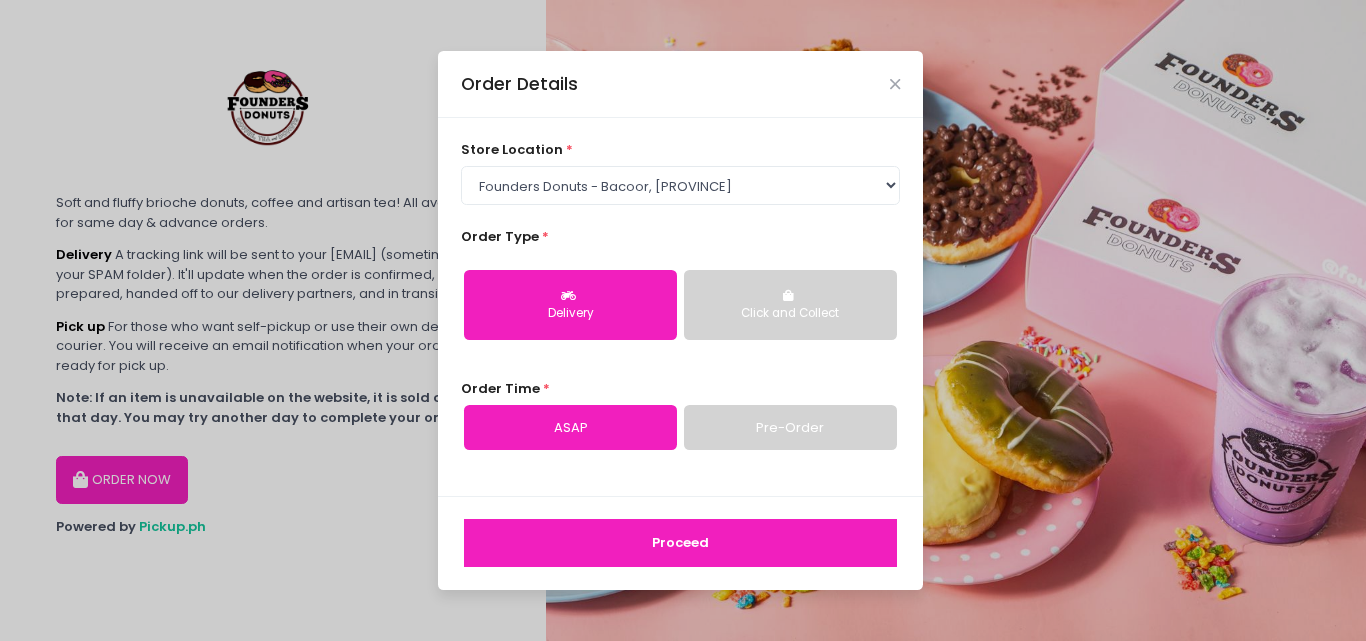 click on "Pre-Order" at bounding box center [790, 428] 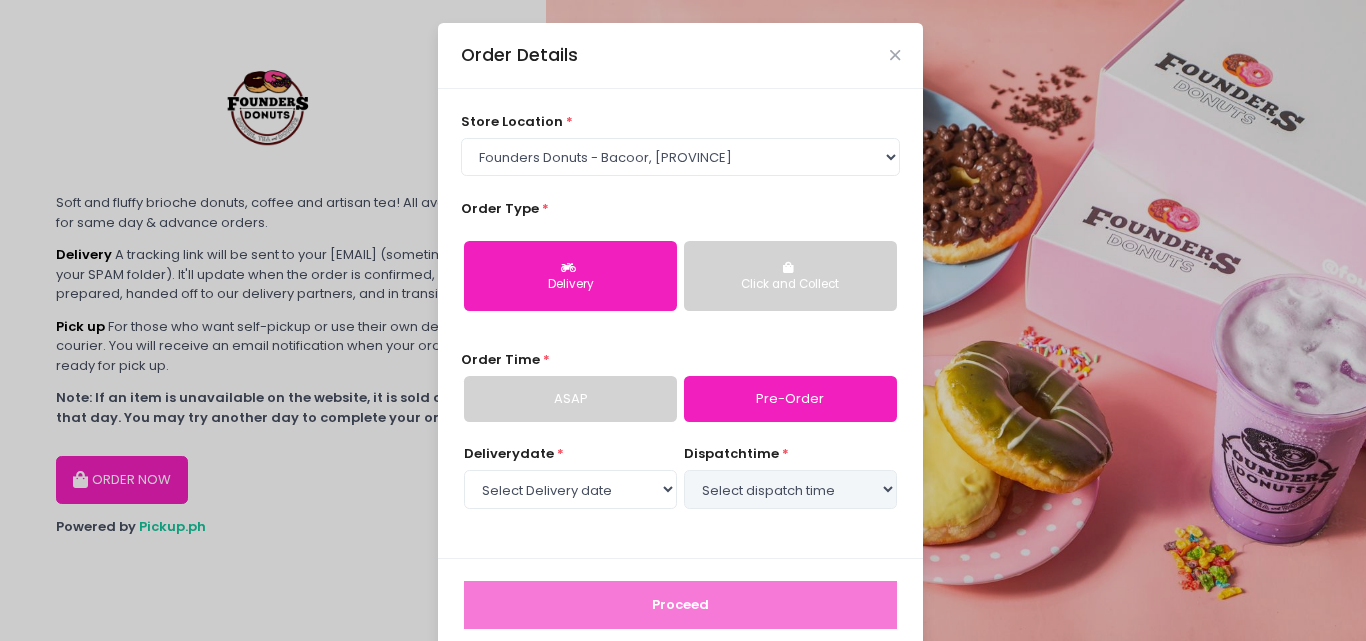 select on "2025-08-01" 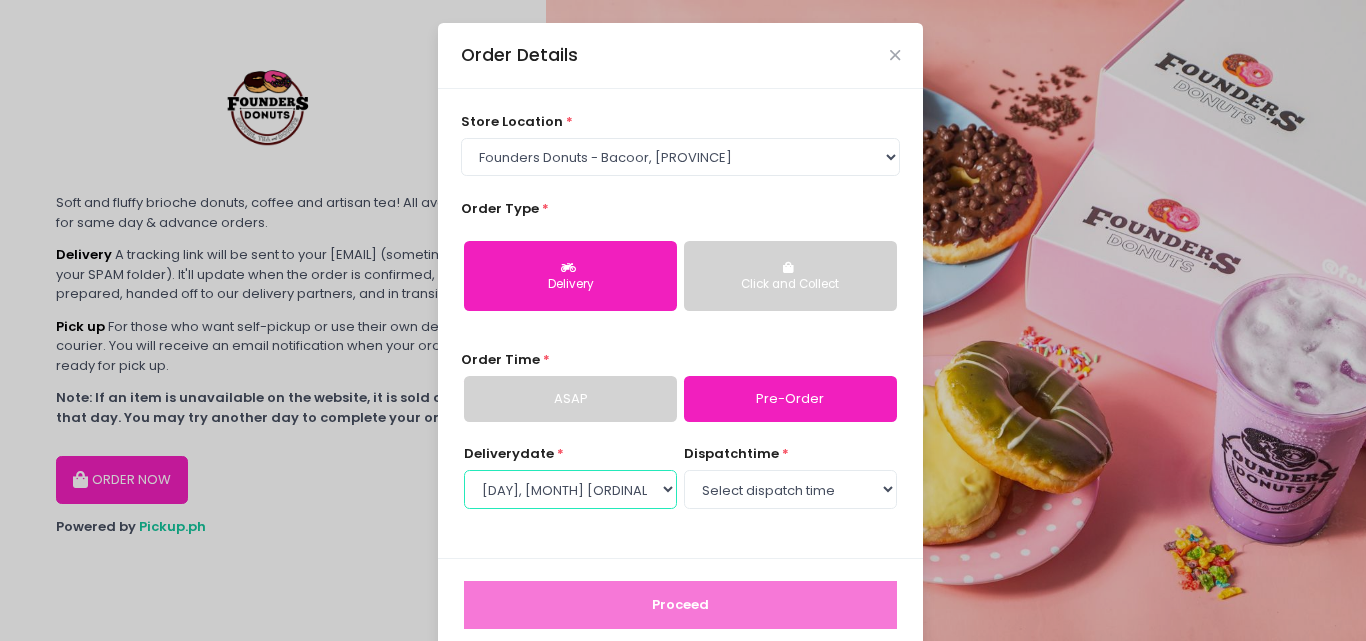 click on "Select Delivery date Friday, Aug 1st Saturday, Aug 2nd Sunday, Aug 3rd Monday, Aug 4th Tuesday, Aug 5th Wednesday, Aug 6th Thursday, Aug 7th Friday, Aug 8th Saturday, Aug 9th Sunday, Aug 10th Monday, Aug 11th Tuesday, Aug 12th Wednesday, Aug 13th Thursday, Aug 14th Friday, Aug 15th Saturday, Aug 16th Sunday, Aug 17th Monday, Aug 18th Tuesday, Aug 19th Wednesday, Aug 20th Thursday, Aug 21st Friday, Aug 22nd Saturday, Aug 23rd Sunday, Aug 24th Monday, Aug 25th Tuesday, Aug 26th Wednesday, Aug 27th Thursday, Aug 28th Friday, Aug 29th Saturday, Aug 30th Sunday, Aug 31st Monday, Sep 1st Tuesday, Sep 2nd Wednesday, Sep 3rd Thursday, Sep 4th Friday, Sep 5th Saturday, Sep 6th Sunday, Sep 7th Monday, Sep 8th Tuesday, Sep 9th Wednesday, Sep 10th" at bounding box center (570, 489) 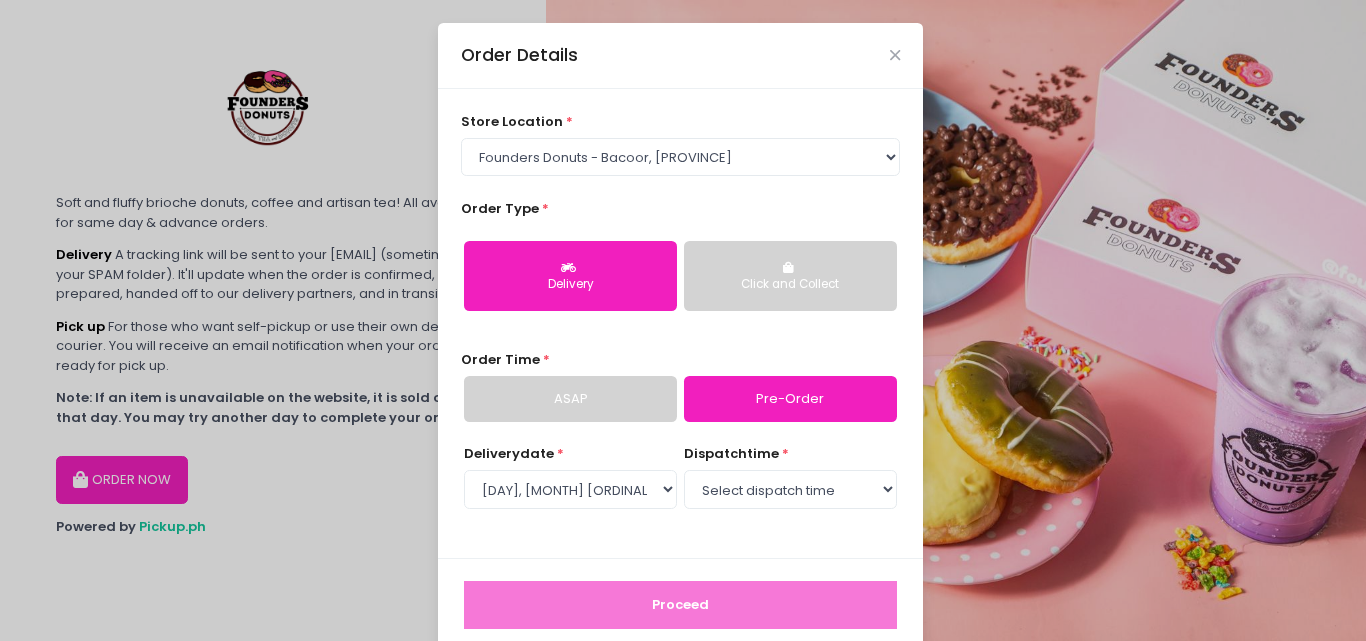 click on "ASAP" at bounding box center (570, 399) 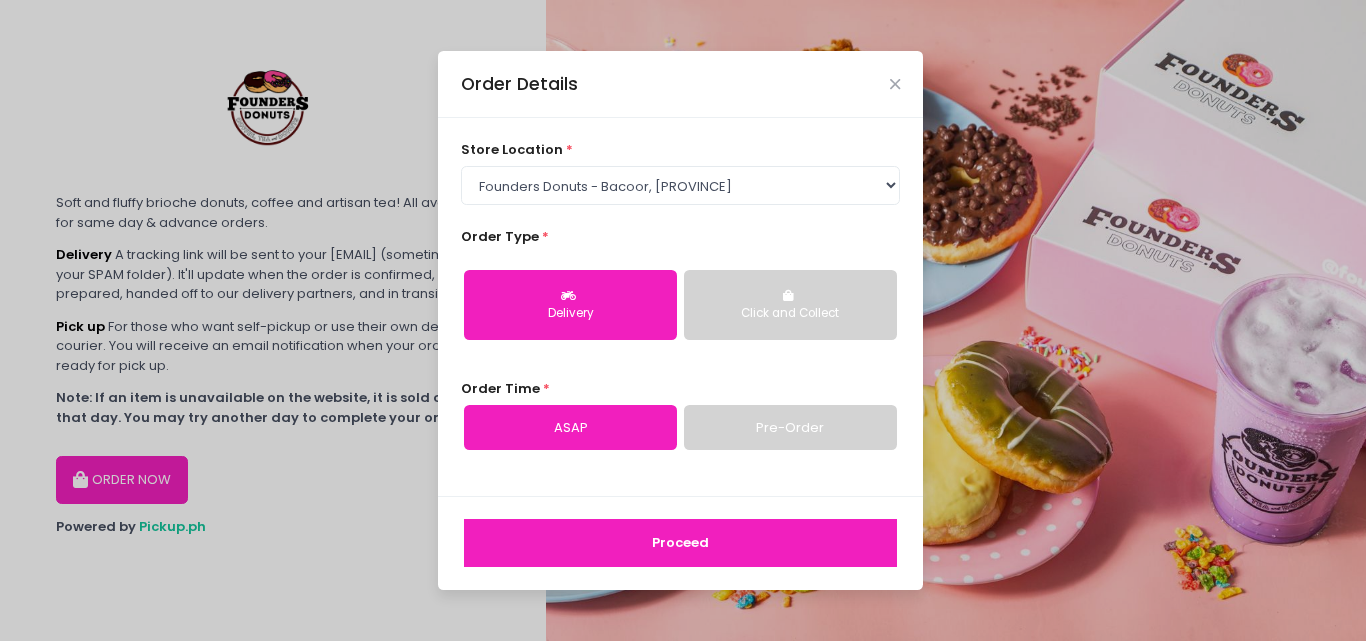 click on "Proceed" at bounding box center (680, 543) 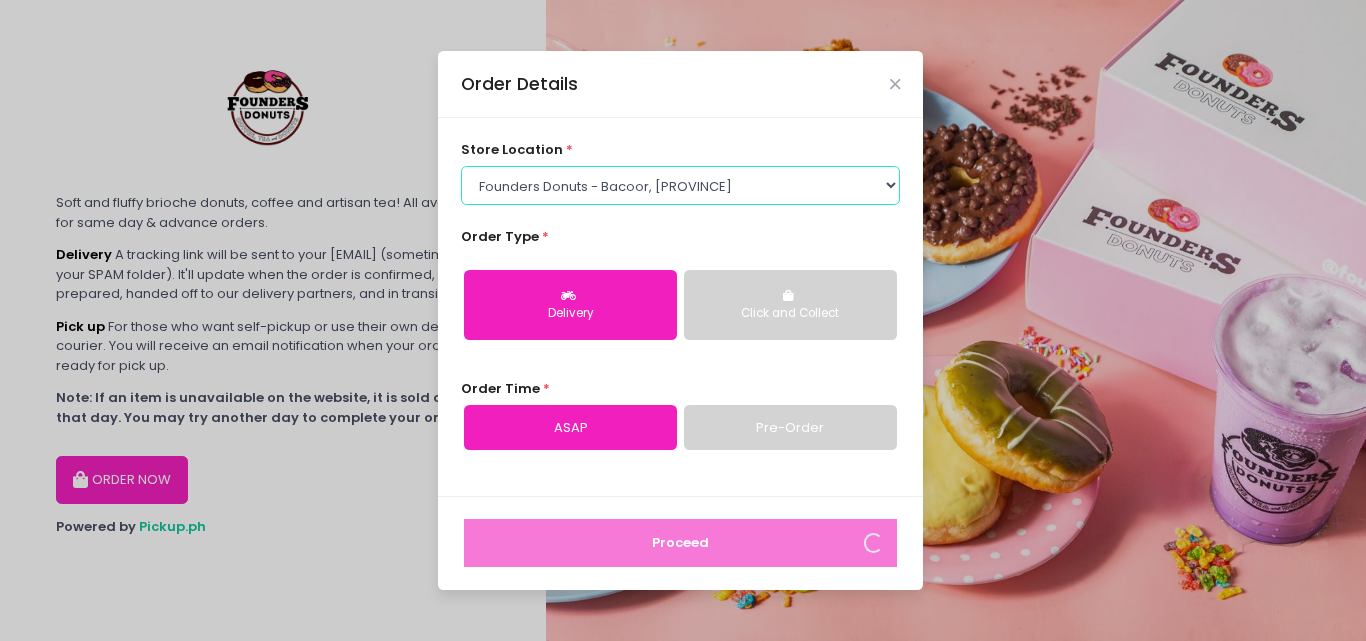 click on "Select store location Founders Donuts - Zobel Roxas [CITY]   Founders Donuts - SM Sucat  Founders Donuts - Bacoor, [PROVINCE]  Founders Donuts - SM Bicutan  Founders Donuts - Annapolis, [DISTRICT]  Founders Donuts - SM Mall of Asia  Order Type   *  Delivery   Click and Collect  Order Time   * ASAP Pre-Order Proceed" at bounding box center [681, 185] 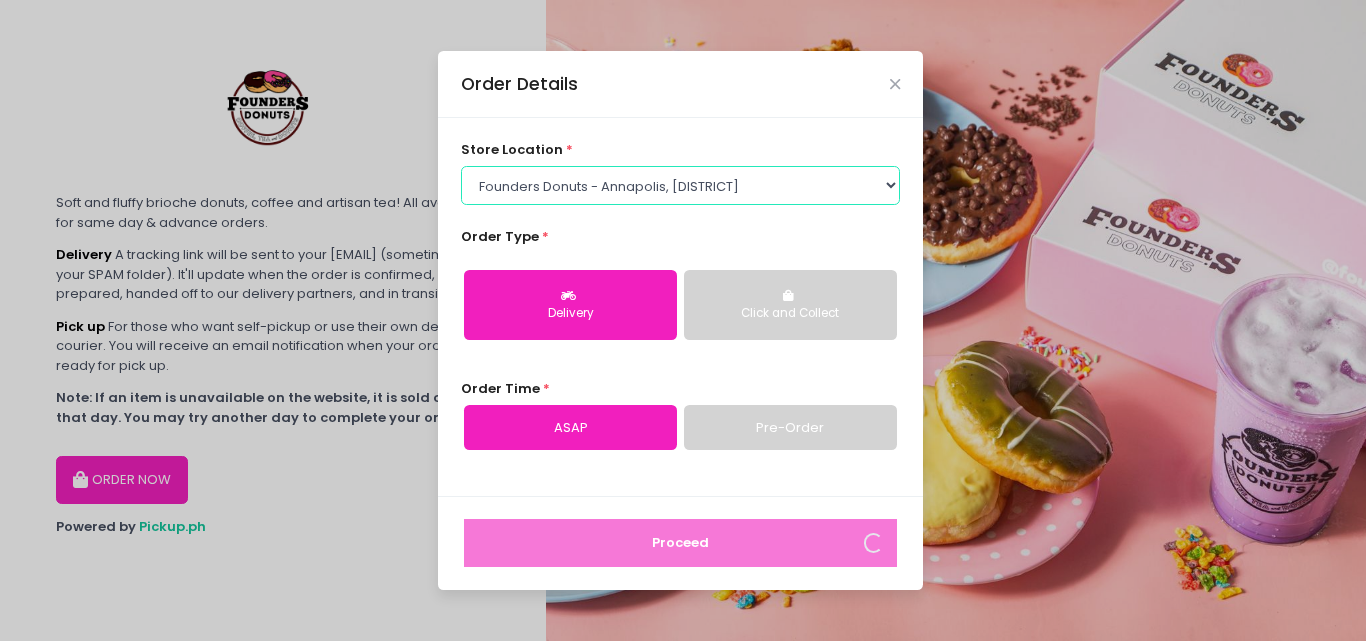 click on "Select store location Founders Donuts - Zobel Roxas [CITY]   Founders Donuts - SM Sucat  Founders Donuts - Bacoor, [PROVINCE]  Founders Donuts - SM Bicutan  Founders Donuts - Annapolis, [DISTRICT]  Founders Donuts - SM Mall of Asia  Order Type   *  Delivery   Click and Collect  Order Time   * ASAP Pre-Order Proceed" at bounding box center [681, 185] 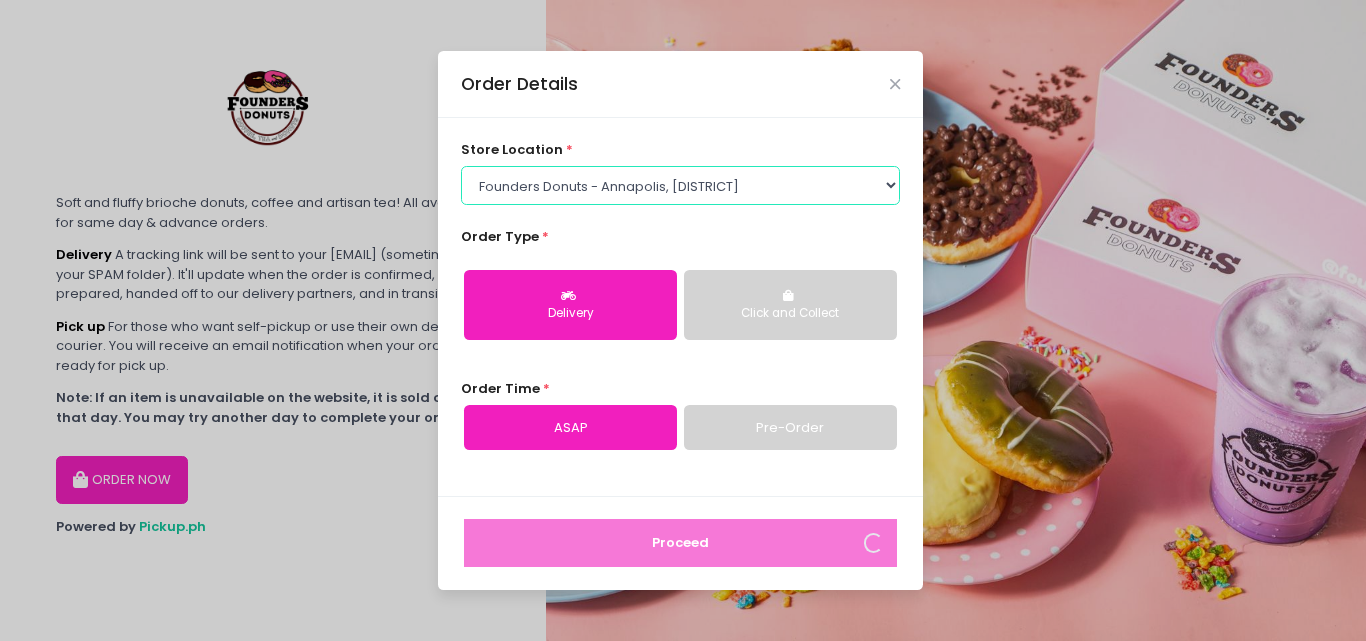 click on "Select store location Founders Donuts - Zobel Roxas [CITY]   Founders Donuts - SM Sucat  Founders Donuts - Bacoor, [PROVINCE]  Founders Donuts - SM Bicutan  Founders Donuts - Annapolis, [DISTRICT]  Founders Donuts - SM Mall of Asia  Order Type   *  Delivery   Click and Collect  Order Time   * ASAP Pre-Order Proceed" at bounding box center [681, 185] 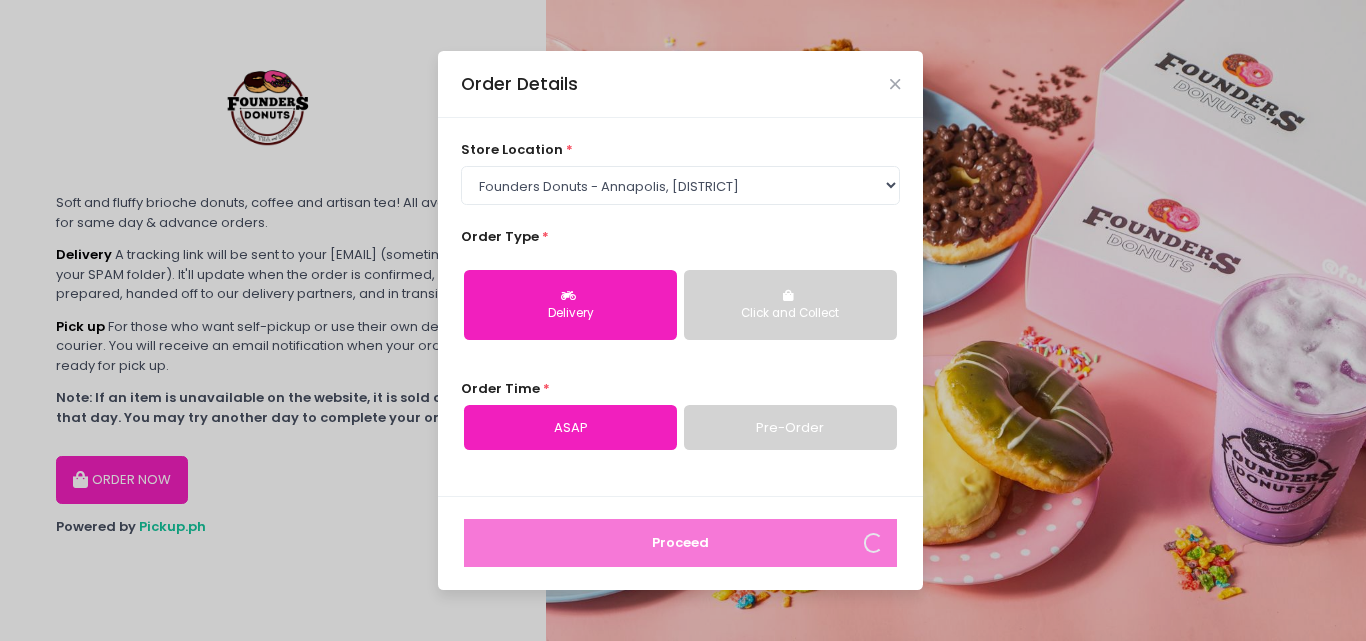 click on "Delivery" at bounding box center (570, 305) 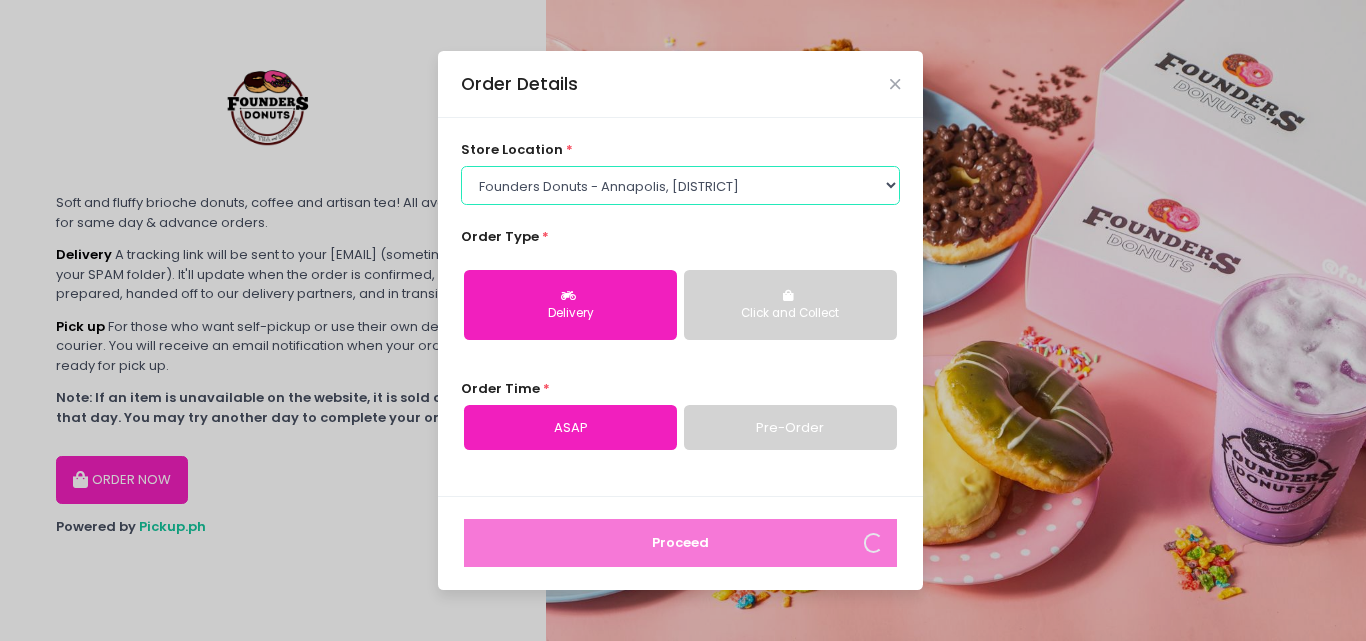 click on "Select store location Founders Donuts - Zobel Roxas [CITY]   Founders Donuts - SM Sucat  Founders Donuts - Bacoor, [PROVINCE]  Founders Donuts - SM Bicutan  Founders Donuts - Annapolis, [DISTRICT]  Founders Donuts - SM Mall of Asia  Order Type   *  Delivery   Click and Collect  Order Time   * ASAP Pre-Order Proceed" at bounding box center (681, 185) 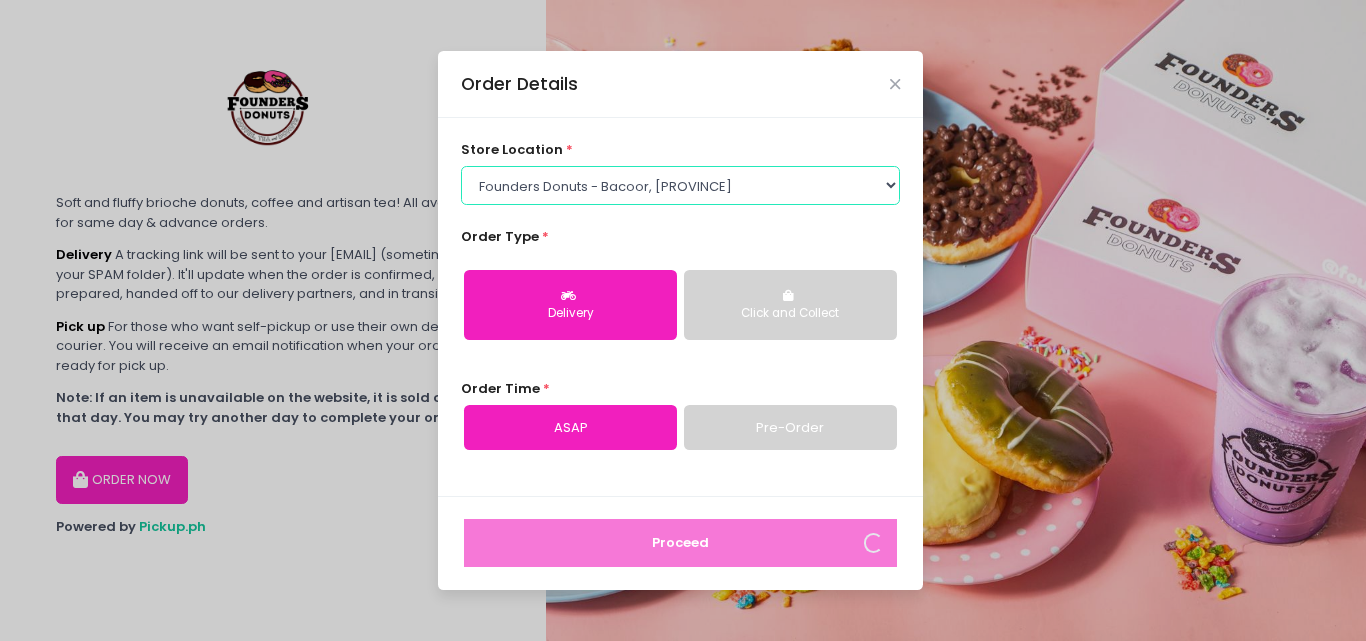 click on "Select store location Founders Donuts - Zobel Roxas [CITY]   Founders Donuts - SM Sucat  Founders Donuts - Bacoor, [PROVINCE]  Founders Donuts - SM Bicutan  Founders Donuts - Annapolis, [DISTRICT]  Founders Donuts - SM Mall of Asia  Order Type   *  Delivery   Click and Collect  Order Time   * ASAP Pre-Order Proceed" at bounding box center (681, 185) 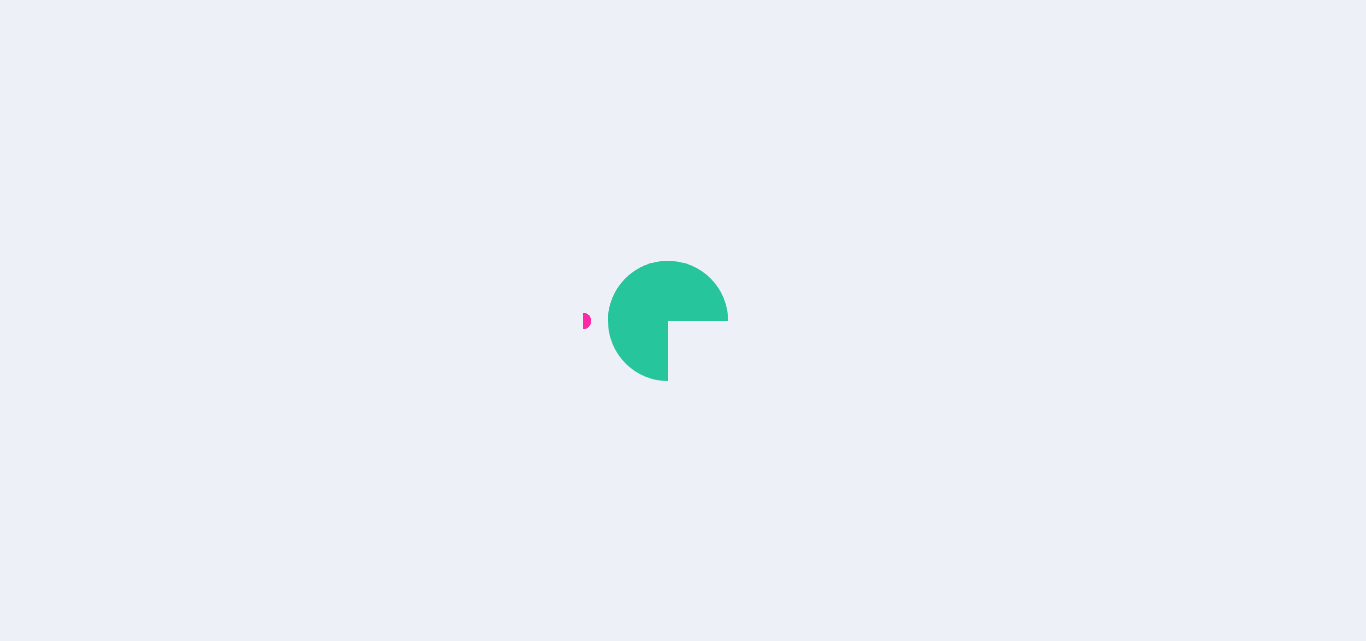 scroll, scrollTop: 0, scrollLeft: 0, axis: both 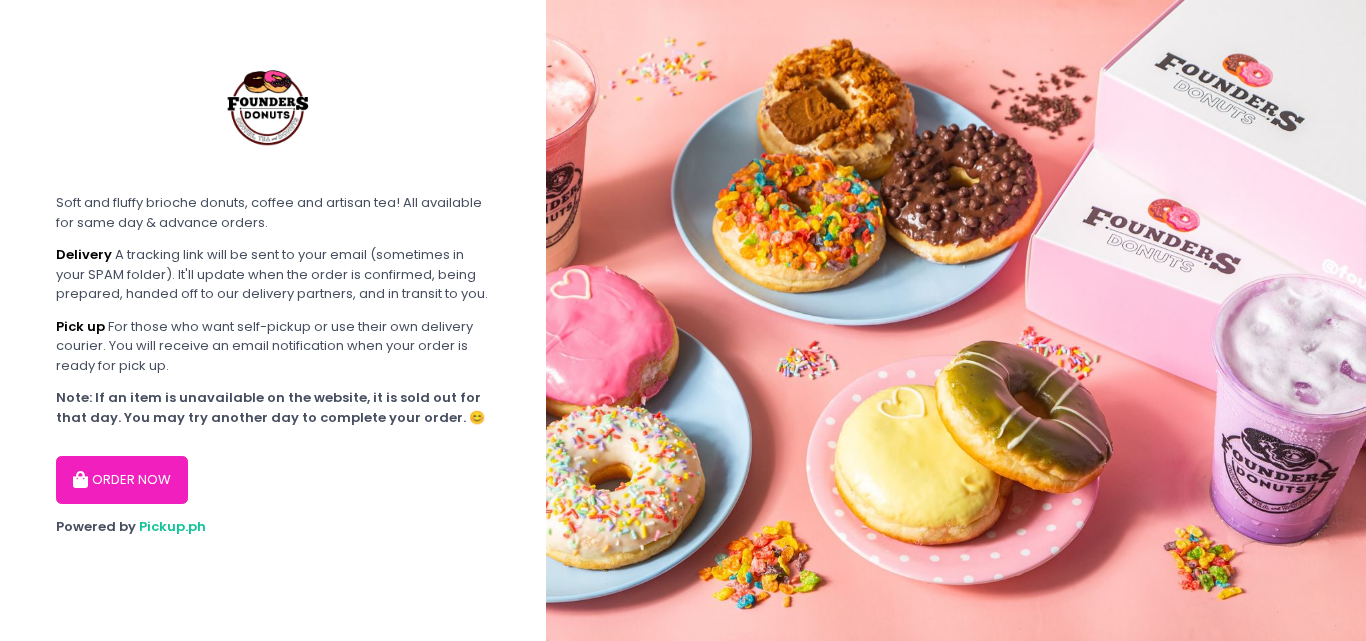 click on "ORDER NOW" at bounding box center [122, 480] 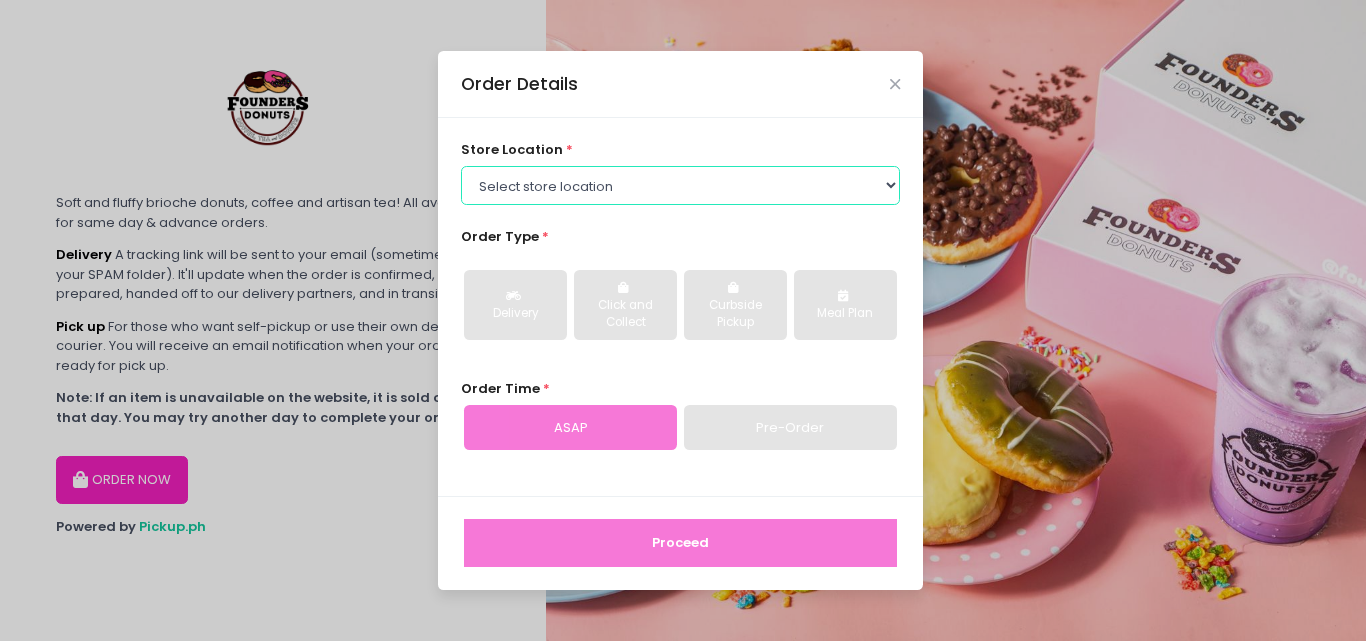click on "Select store location Founders Donuts - Zobel Roxas Makati   Founders Donuts - SM Sucat  Founders Donuts - Bacoor, Cavite  Founders Donuts - SM Bicutan  Founders Donuts - Annapolis, Greenhills  Founders Donuts - SM Mall of Asia" at bounding box center (681, 185) 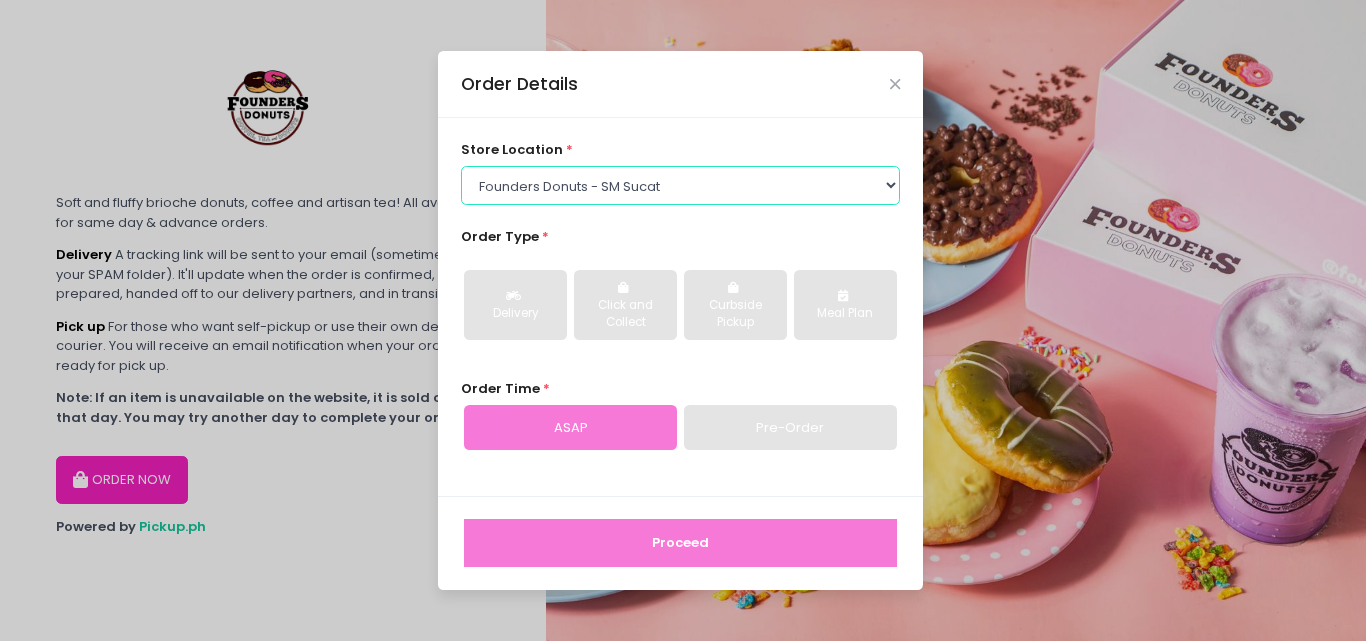 click on "Select store location Founders Donuts - Zobel Roxas Makati   Founders Donuts - SM Sucat  Founders Donuts - Bacoor, Cavite  Founders Donuts - SM Bicutan  Founders Donuts - Annapolis, Greenhills  Founders Donuts - SM Mall of Asia" at bounding box center (681, 185) 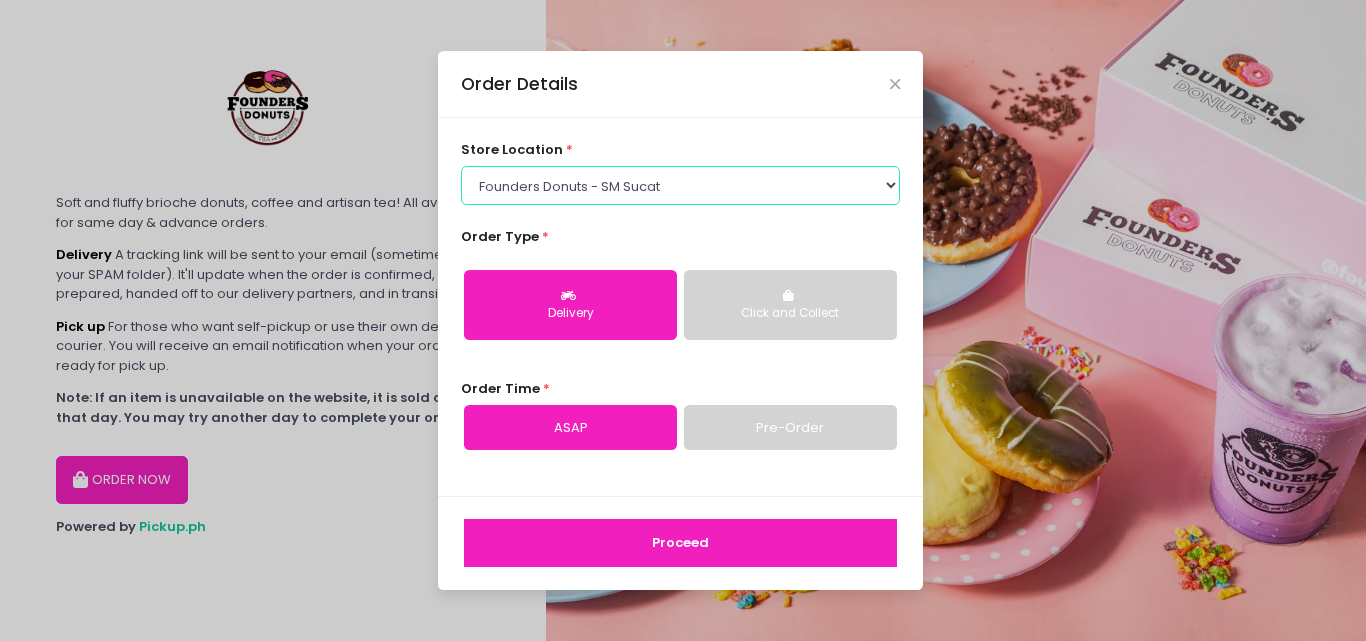 click on "Select store location Founders Donuts - Zobel Roxas Makati   Founders Donuts - SM Sucat  Founders Donuts - Bacoor, Cavite  Founders Donuts - SM Bicutan  Founders Donuts - Annapolis, Greenhills  Founders Donuts - SM Mall of Asia" at bounding box center (681, 185) 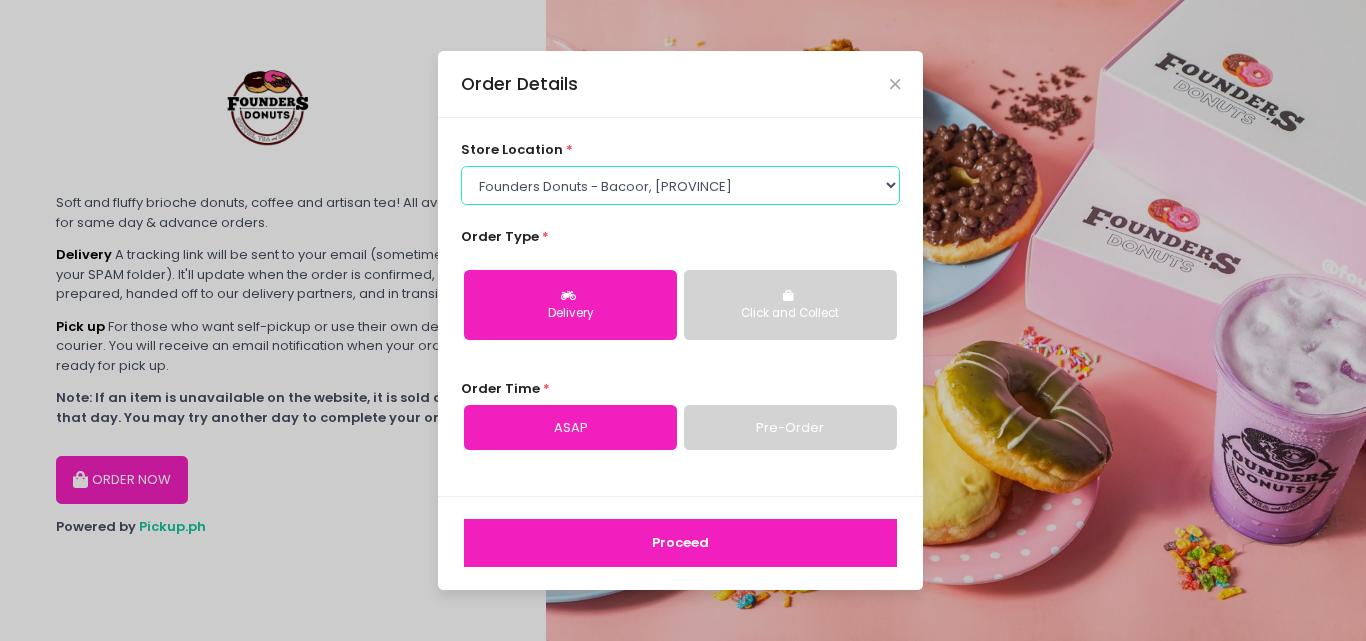 click on "Select store location Founders Donuts - Zobel Roxas Makati   Founders Donuts - SM Sucat  Founders Donuts - Bacoor, Cavite  Founders Donuts - SM Bicutan  Founders Donuts - Annapolis, Greenhills  Founders Donuts - SM Mall of Asia" at bounding box center (681, 185) 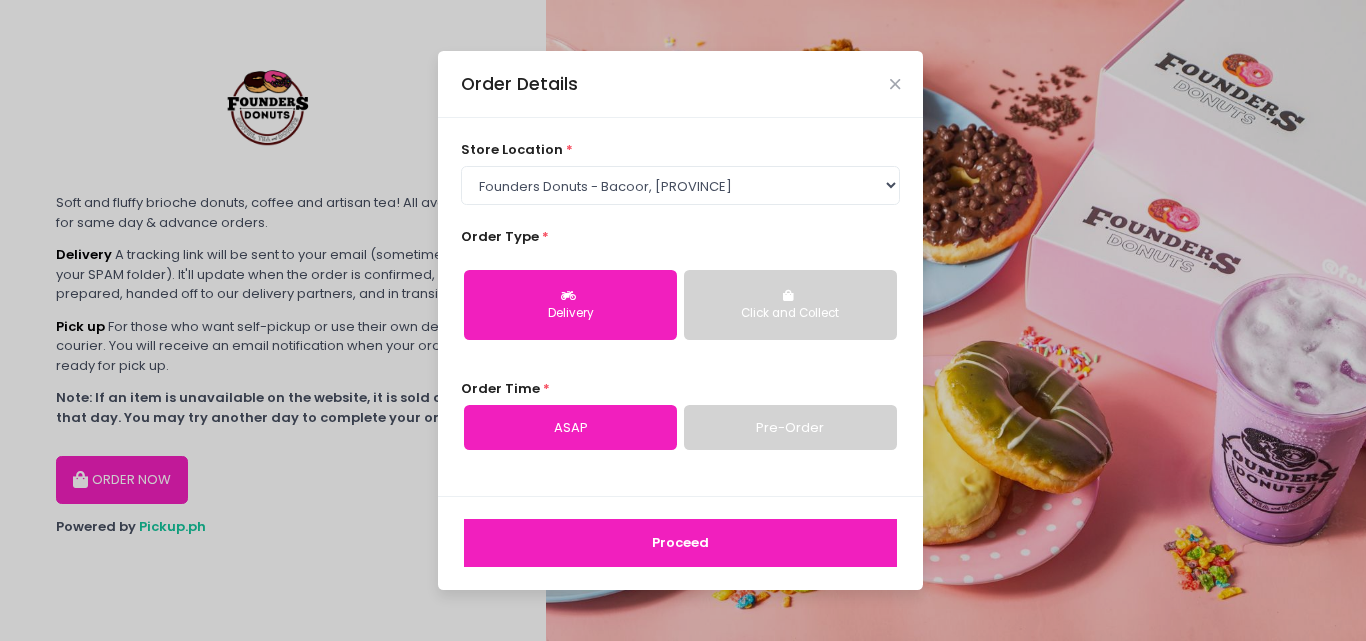 click on "Proceed" at bounding box center [680, 543] 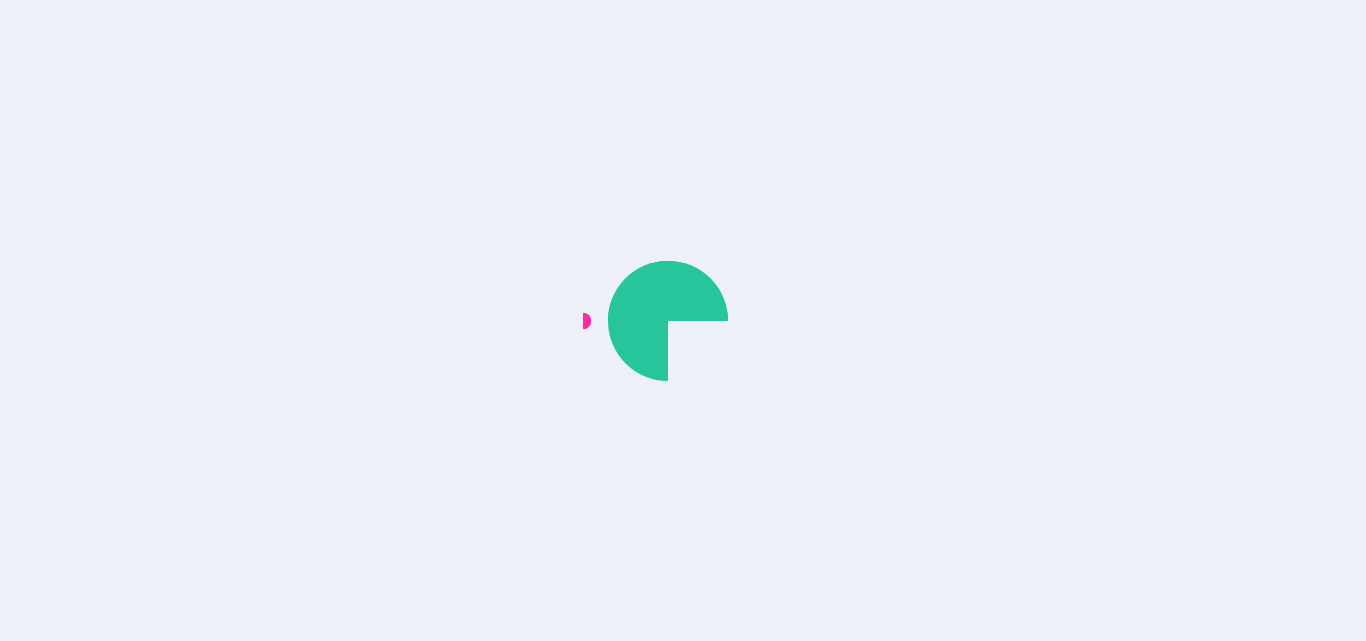 scroll, scrollTop: 0, scrollLeft: 0, axis: both 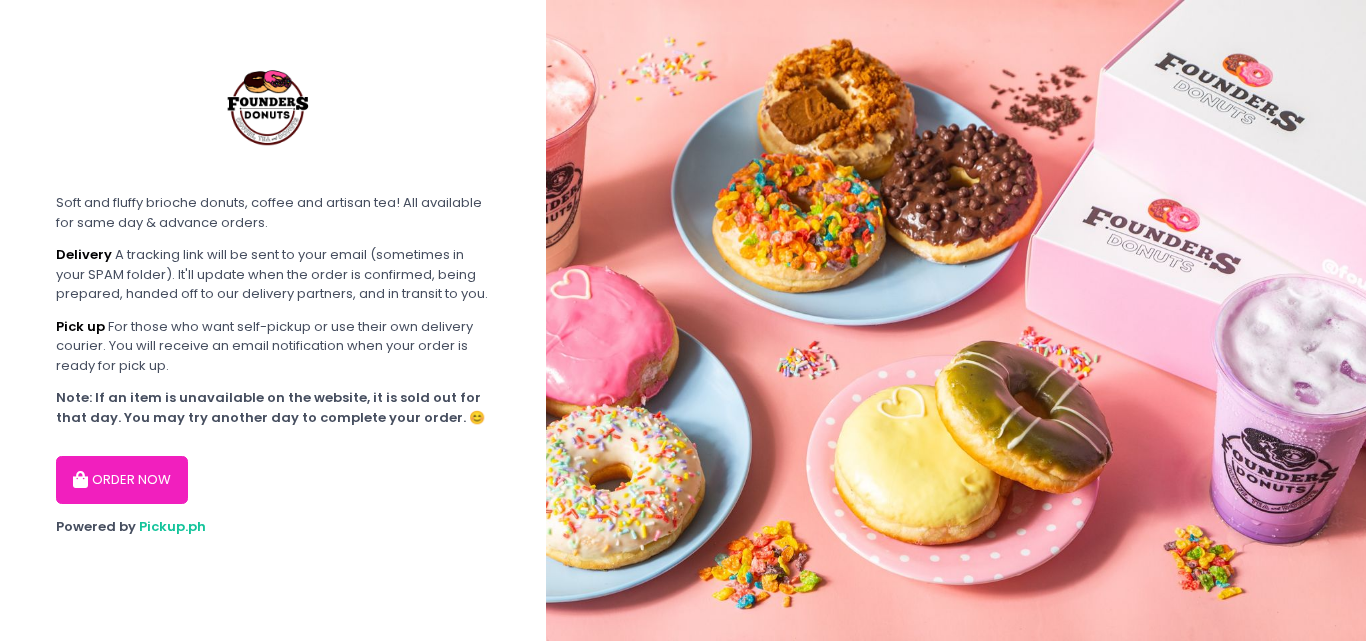click on "ORDER NOW" at bounding box center [122, 480] 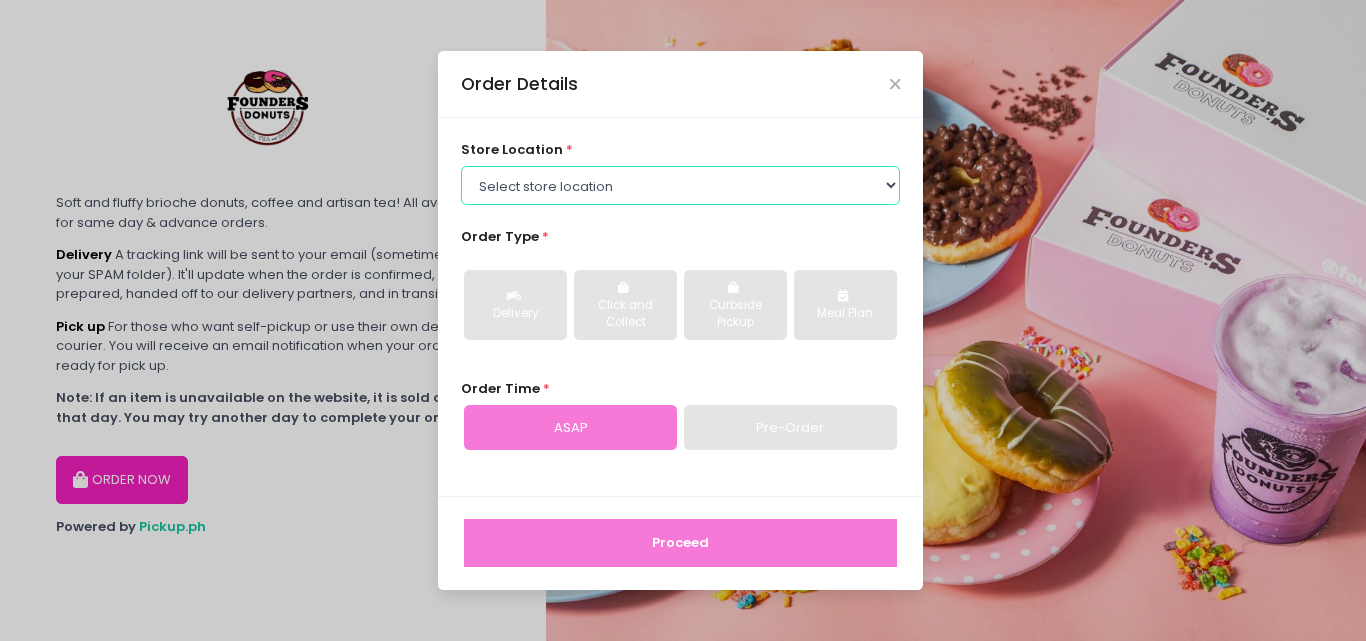 click on "Select store location Founders Donuts - Zobel Roxas Makati   Founders Donuts - SM Sucat  Founders Donuts - Bacoor, Cavite  Founders Donuts - SM Bicutan  Founders Donuts - Annapolis, Greenhills  Founders Donuts - SM Mall of Asia" at bounding box center [681, 185] 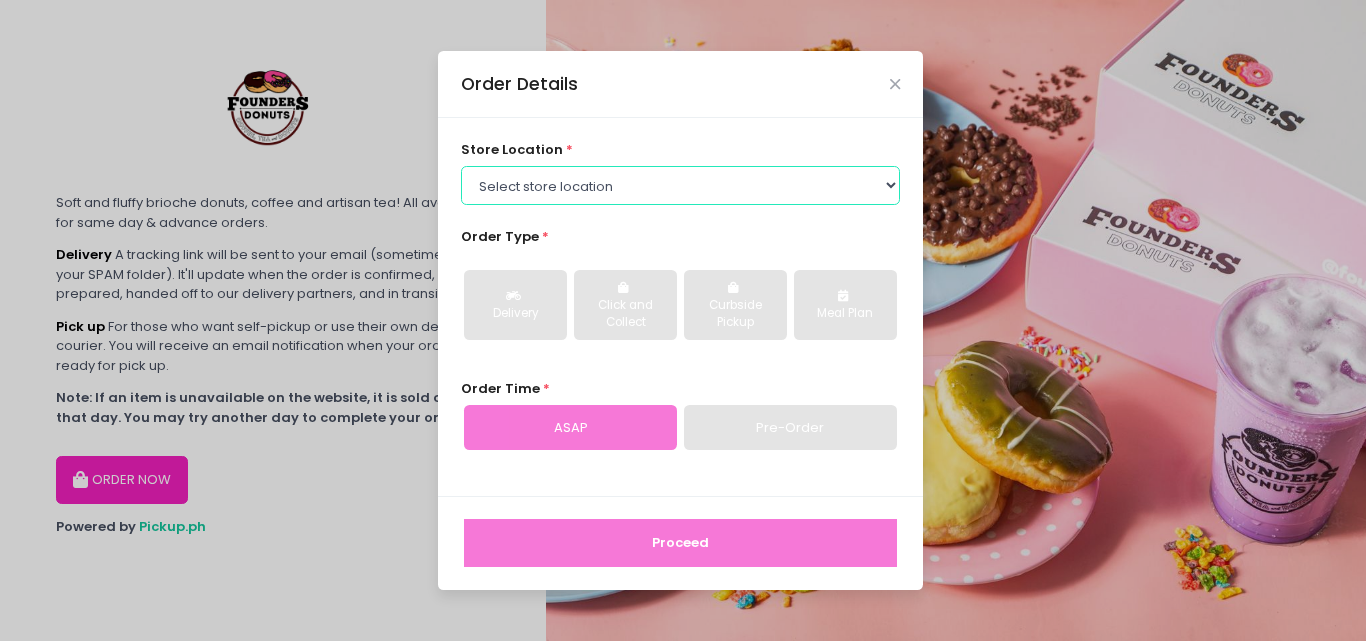 select on "6823519f7f461c106b9614ee" 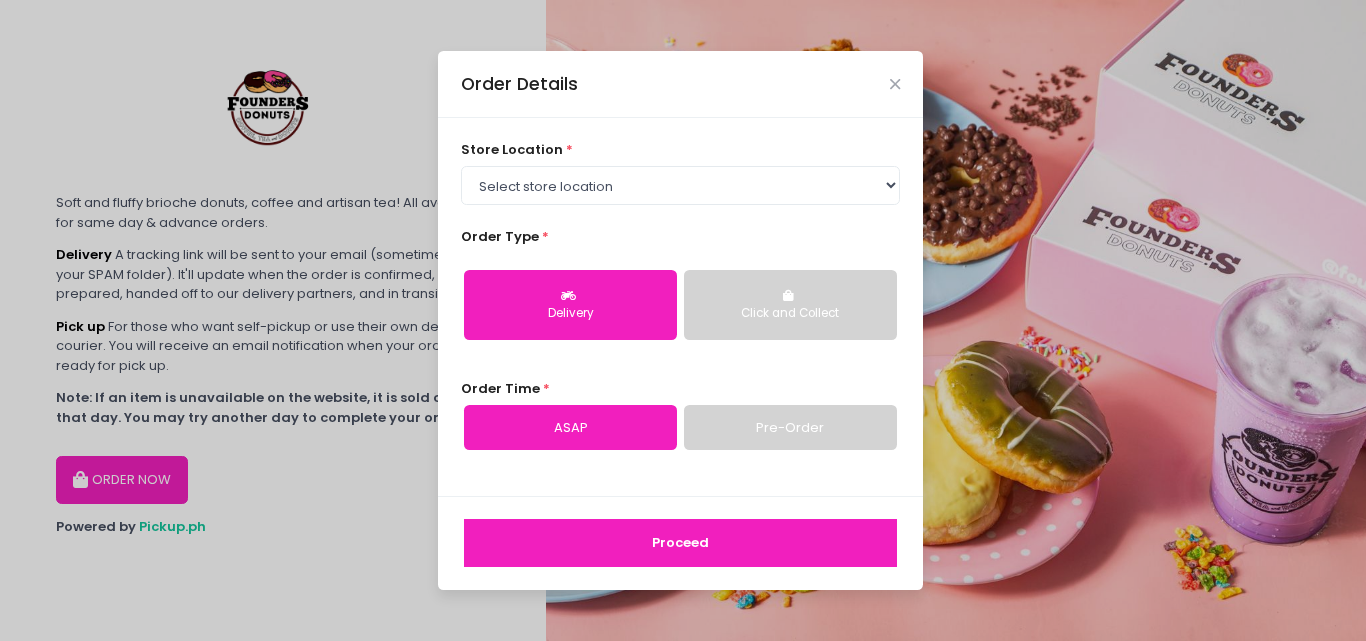 click on "Proceed" at bounding box center (680, 543) 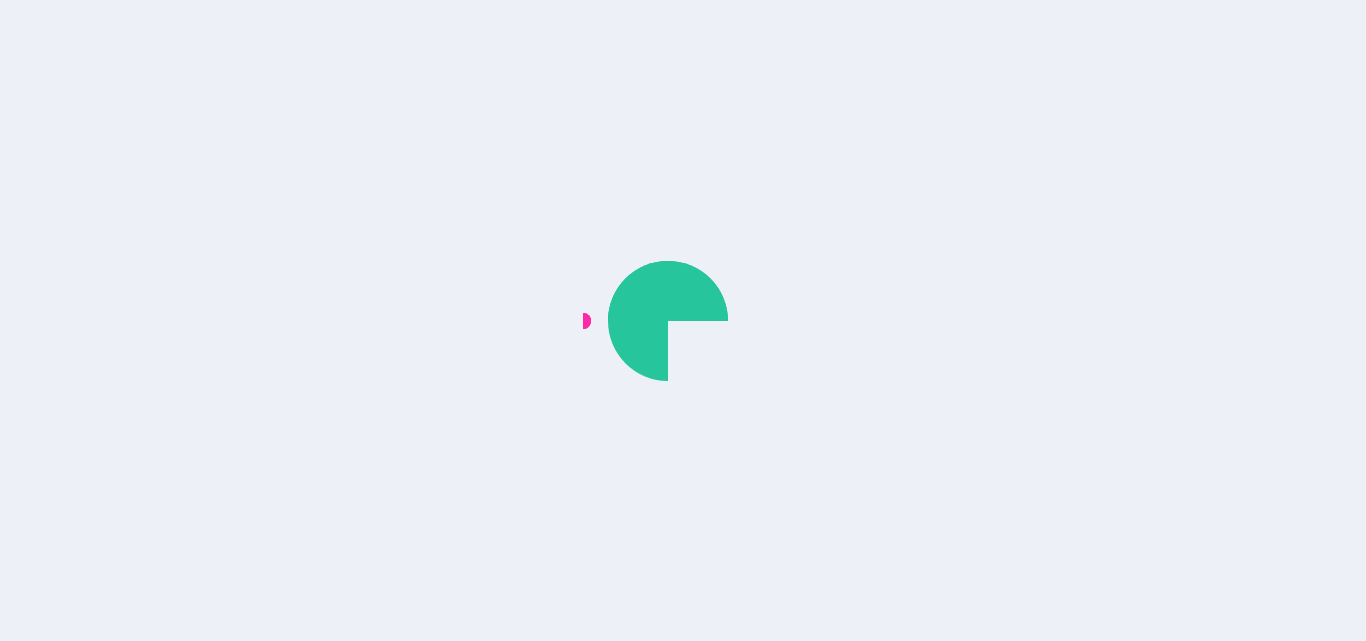 scroll, scrollTop: 0, scrollLeft: 0, axis: both 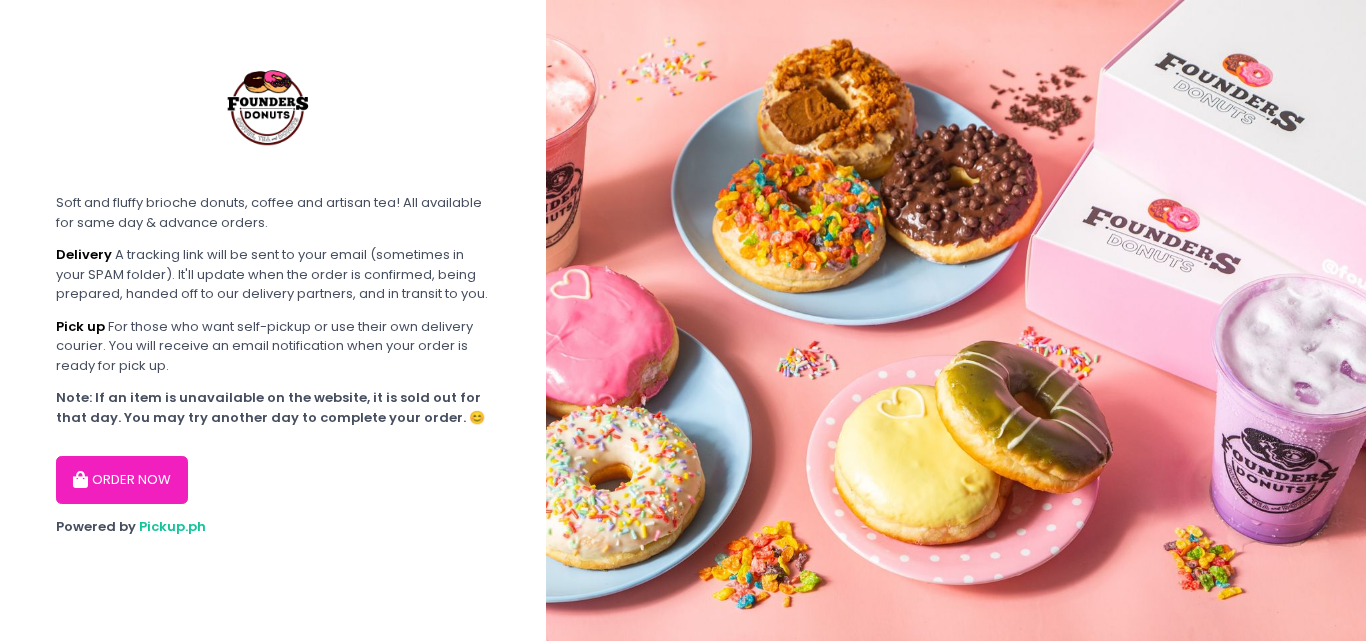 click on "ORDER NOW" at bounding box center (122, 480) 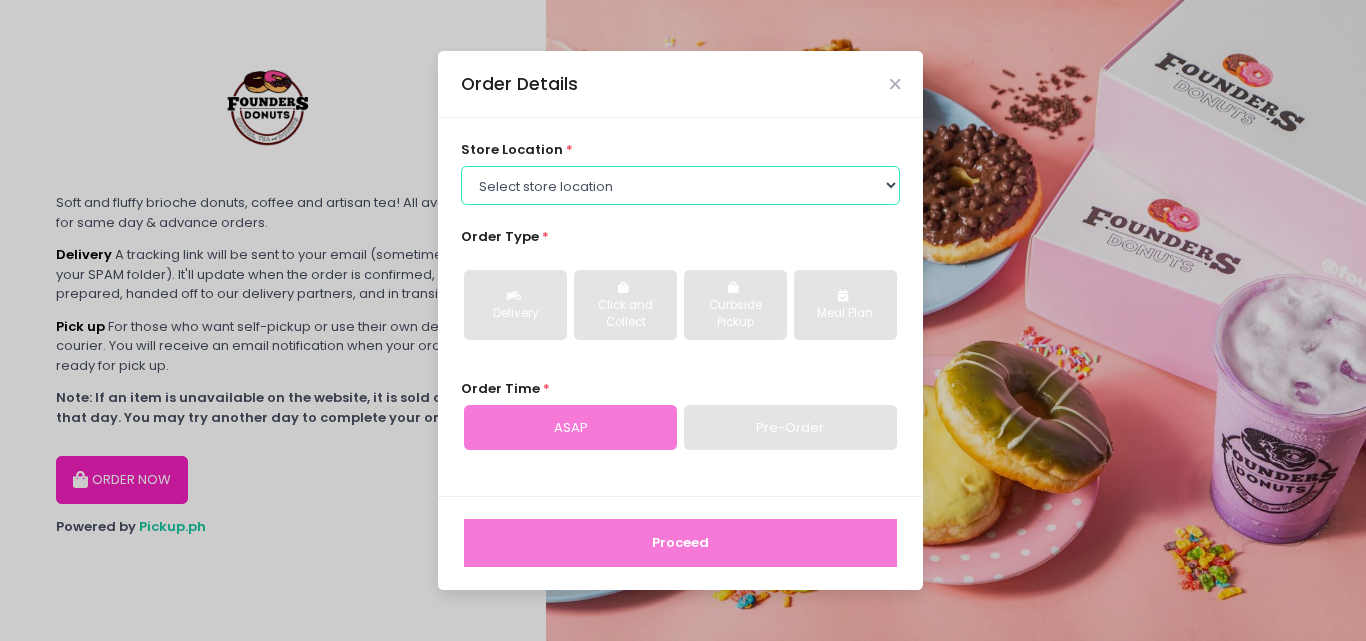 click on "Select store location Founders Donuts - Zobel Roxas [CITY]   Founders Donuts - SM Sucat  Founders Donuts - Bacoor, [PROVINCE]  Founders Donuts - SM Bicutan  Founders Donuts - Annapolis, [DISTRICT]  Founders Donuts - SM Mall of Asia  Order Type   *  Delivery   Click and Collect  Order Time   * ASAP Pre-Order Proceed" at bounding box center (681, 185) 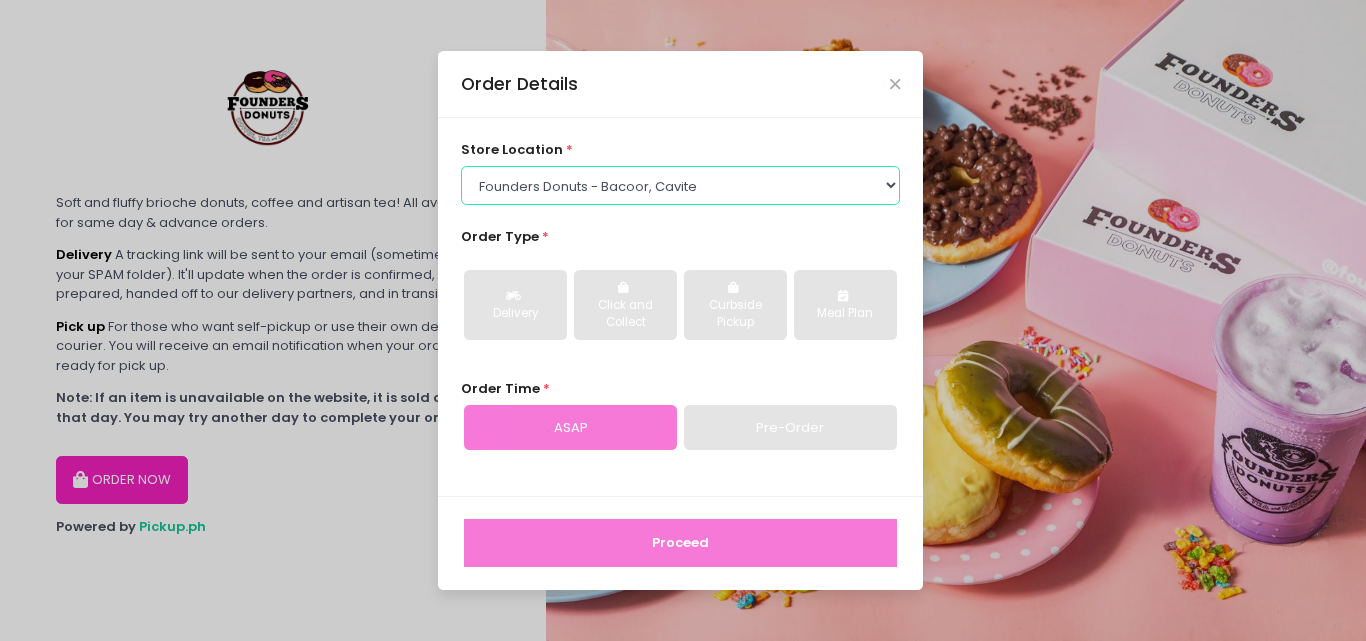 click on "Select store location Founders Donuts - Zobel Roxas [CITY]   Founders Donuts - SM Sucat  Founders Donuts - Bacoor, [PROVINCE]  Founders Donuts - SM Bicutan  Founders Donuts - Annapolis, [DISTRICT]  Founders Donuts - SM Mall of Asia  Order Type   *  Delivery   Click and Collect  Order Time   * ASAP Pre-Order Proceed" at bounding box center (681, 185) 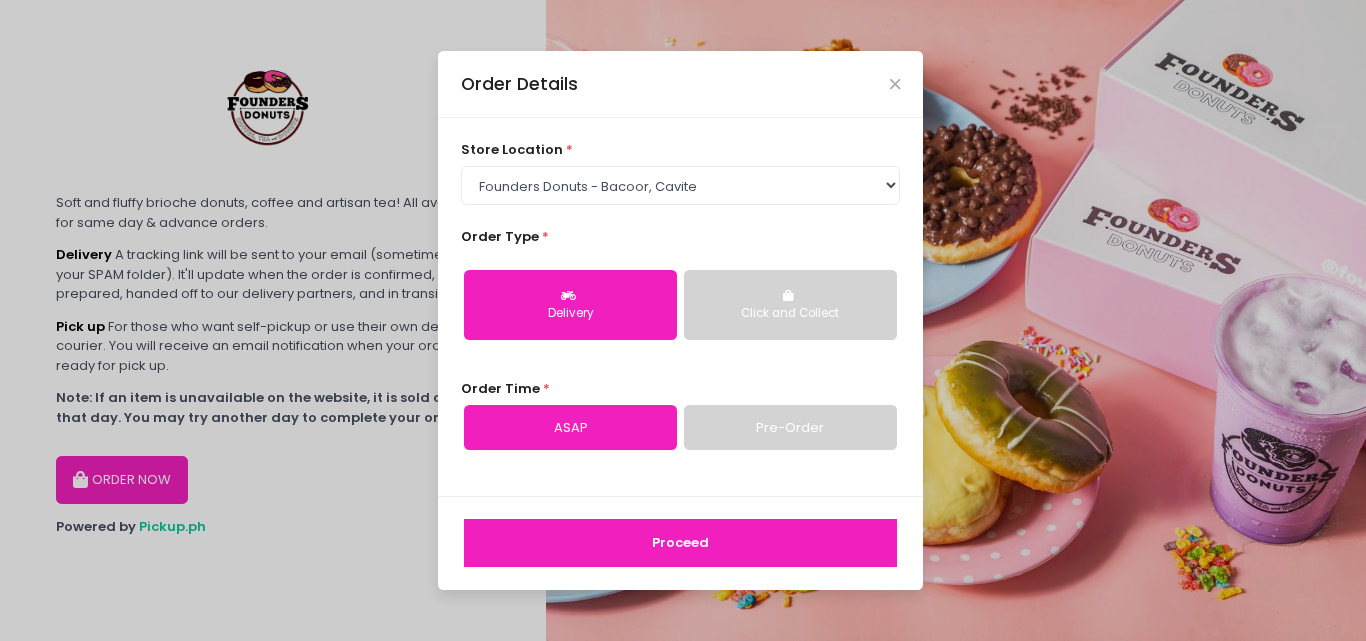 click on "Proceed" at bounding box center (680, 543) 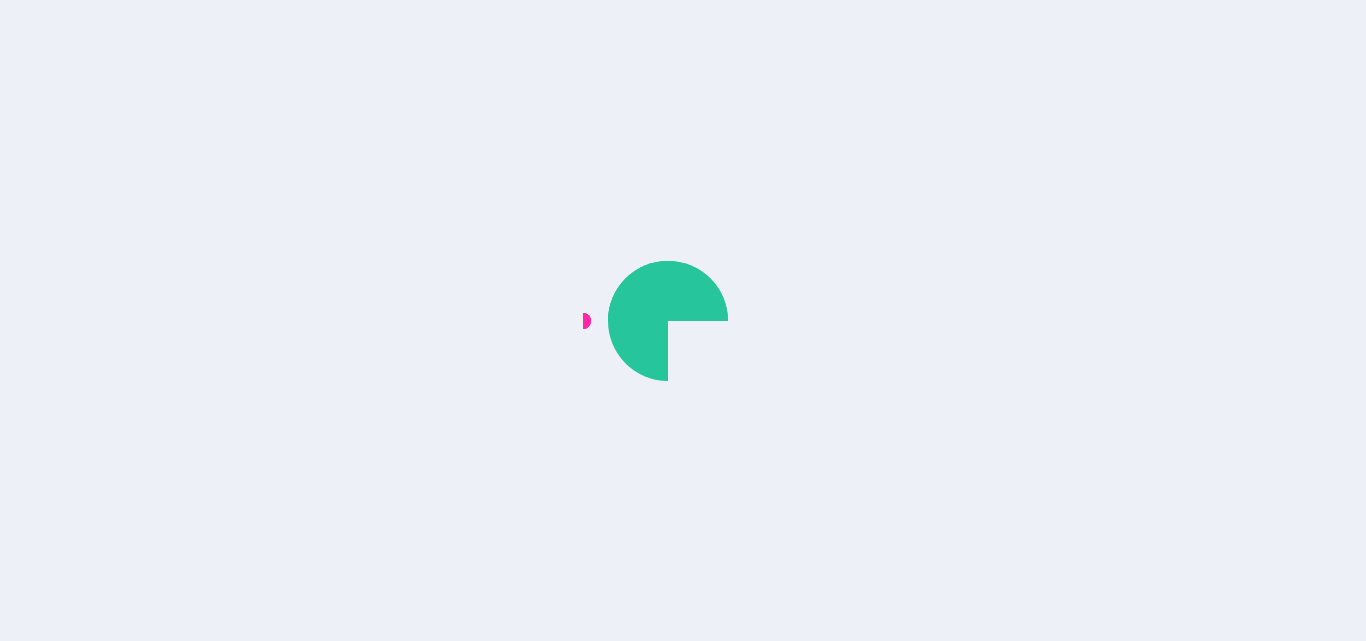 scroll, scrollTop: 0, scrollLeft: 0, axis: both 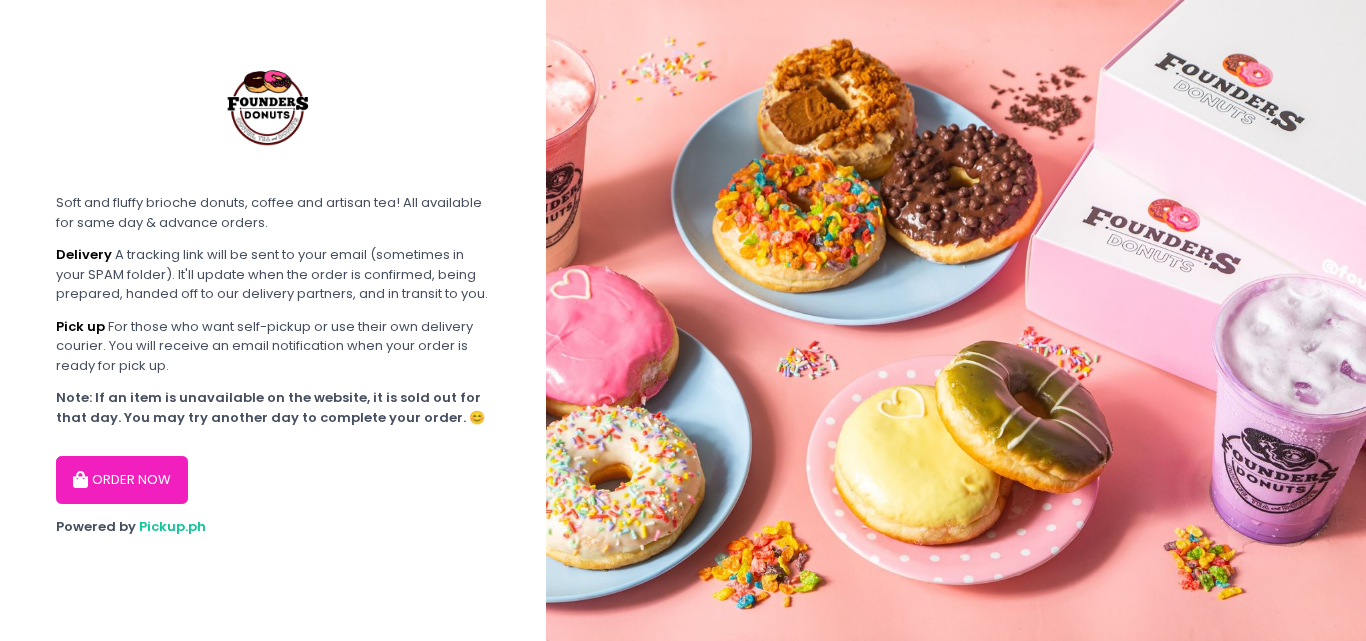 click on "ORDER NOW" at bounding box center (122, 480) 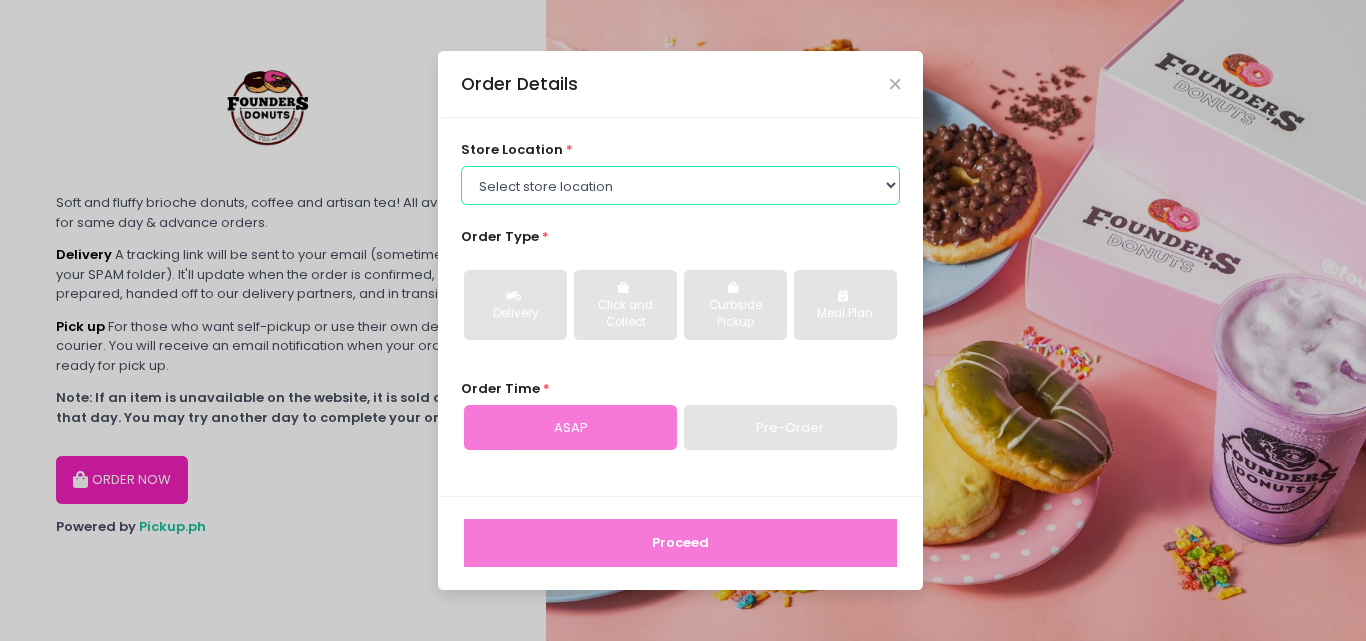 click on "Select store location Founders Donuts - Zobel Roxas [CITY]   Founders Donuts - SM Sucat  Founders Donuts - Bacoor, [CITY]  Founders Donuts - SM Bicutan  Founders Donuts - Annapolis, Greenhills  Founders Donuts - SM Mall of Asia" at bounding box center (681, 185) 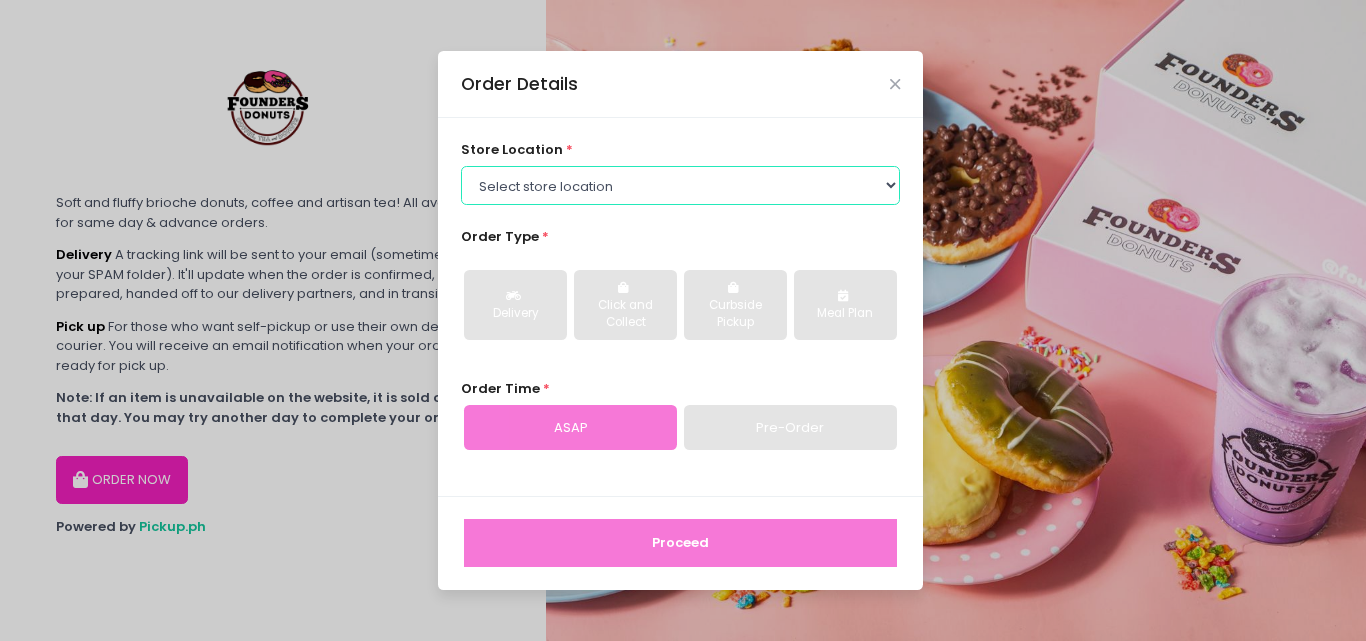 select on "65e656aa55db7c7b23c3a32e" 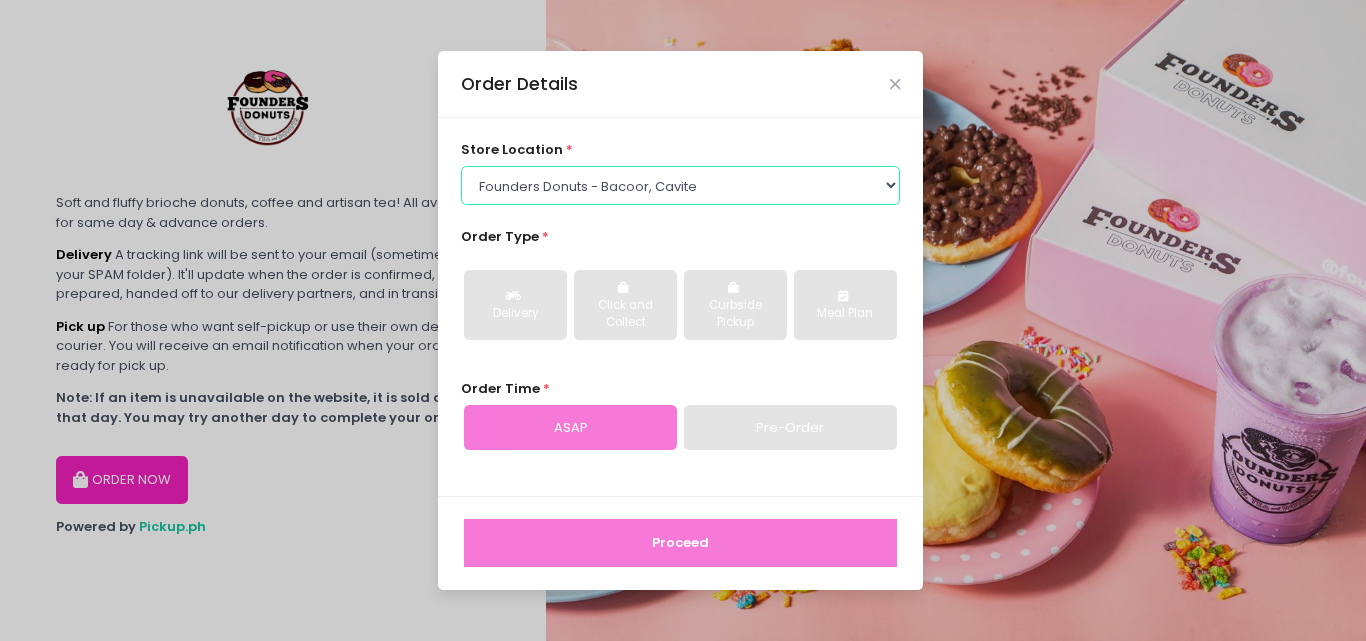 click on "Select store location Founders Donuts - Zobel Roxas [CITY]   Founders Donuts - SM Sucat  Founders Donuts - Bacoor, [CITY]  Founders Donuts - SM Bicutan  Founders Donuts - Annapolis, Greenhills  Founders Donuts - SM Mall of Asia" at bounding box center [681, 185] 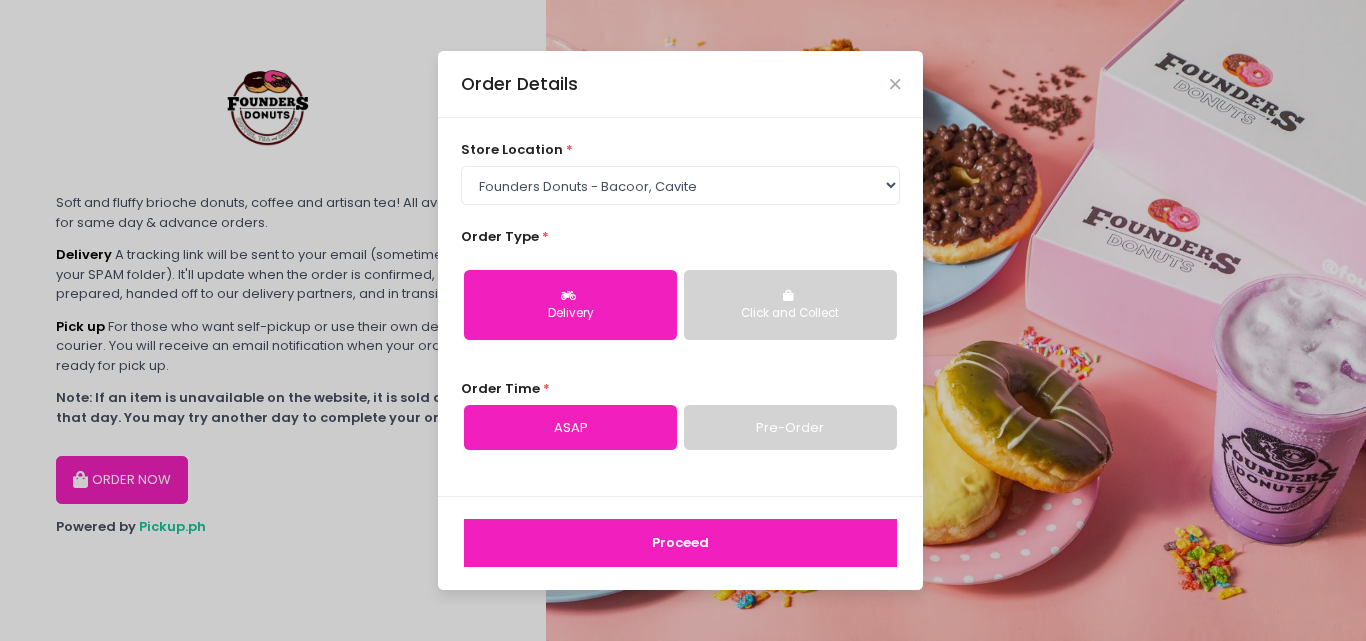click on "Click and Collect" at bounding box center [790, 305] 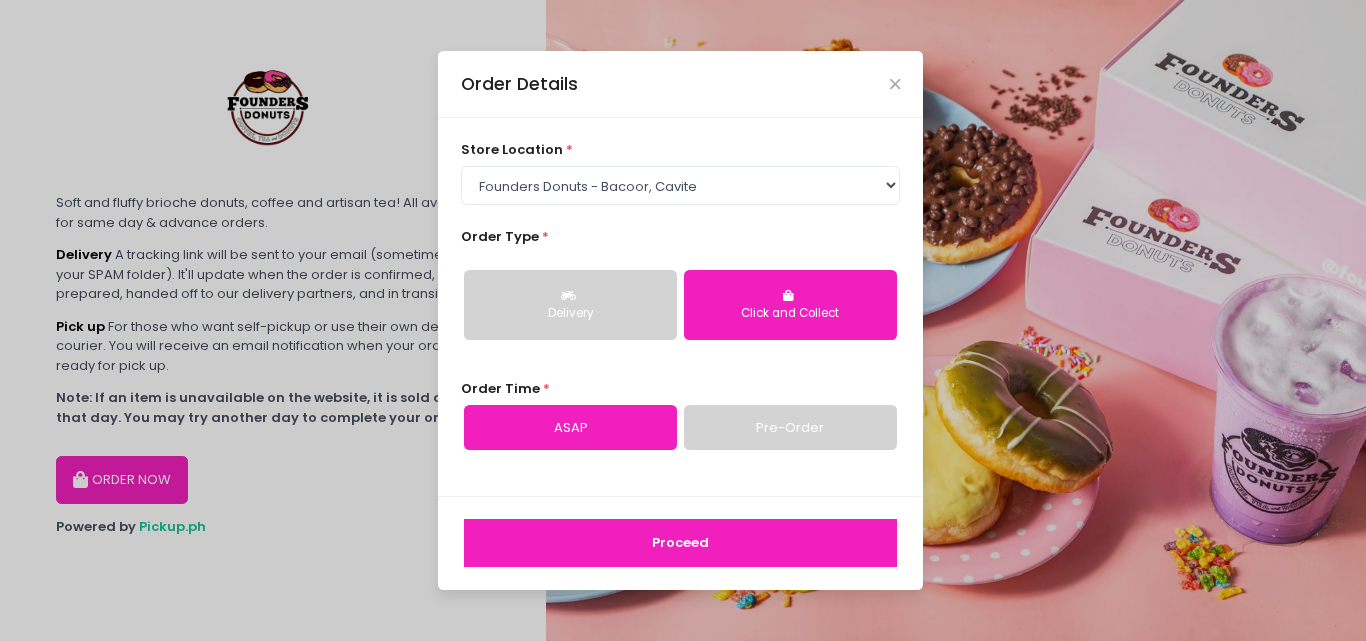 click on "Delivery" at bounding box center (570, 305) 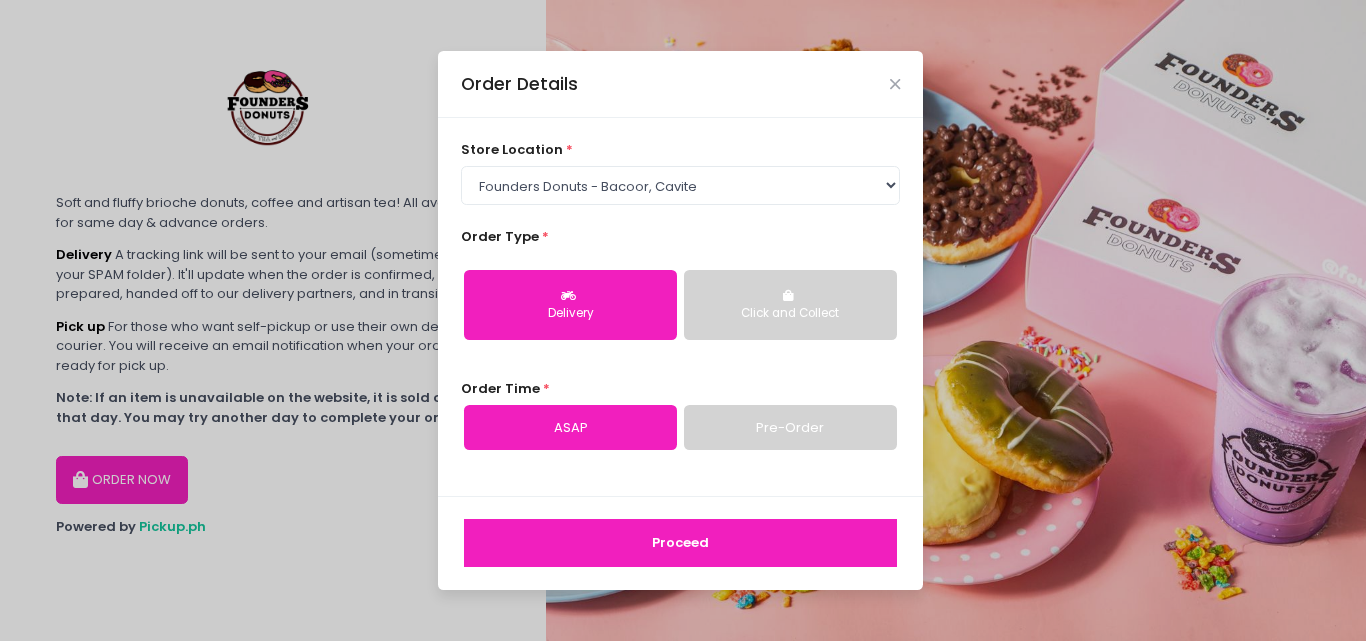 click on "Proceed" at bounding box center [680, 543] 